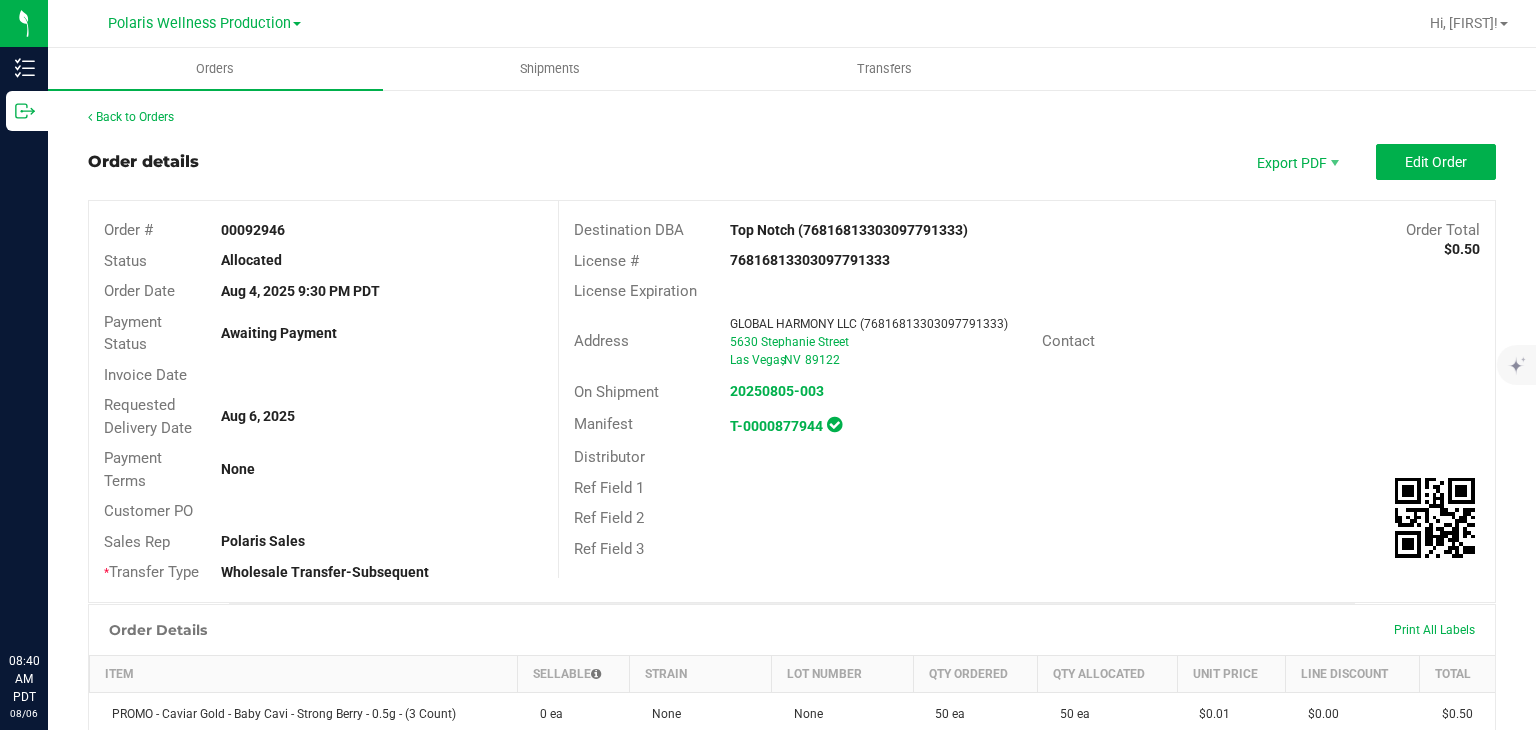 click on "Outbound" at bounding box center (27, 111) 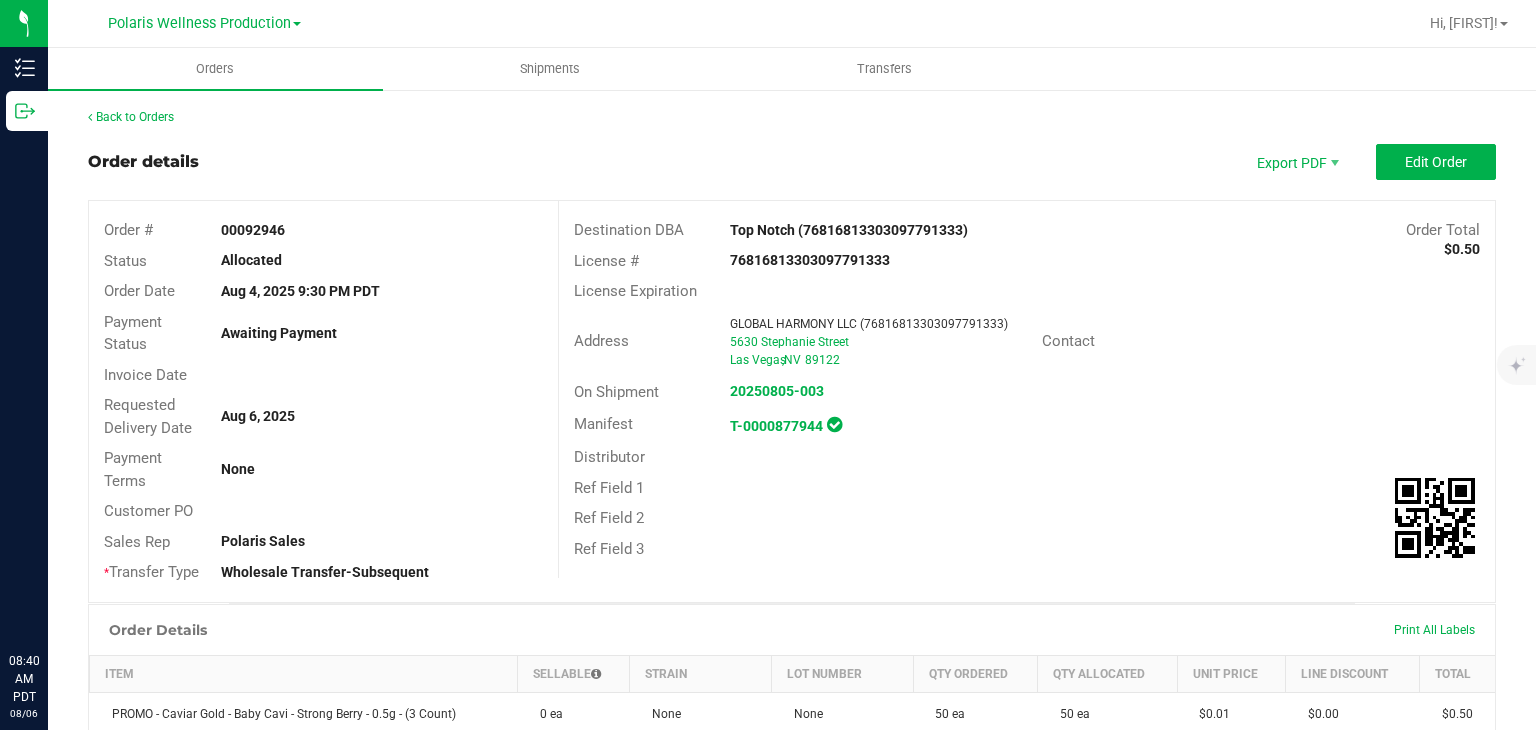 scroll, scrollTop: 0, scrollLeft: 0, axis: both 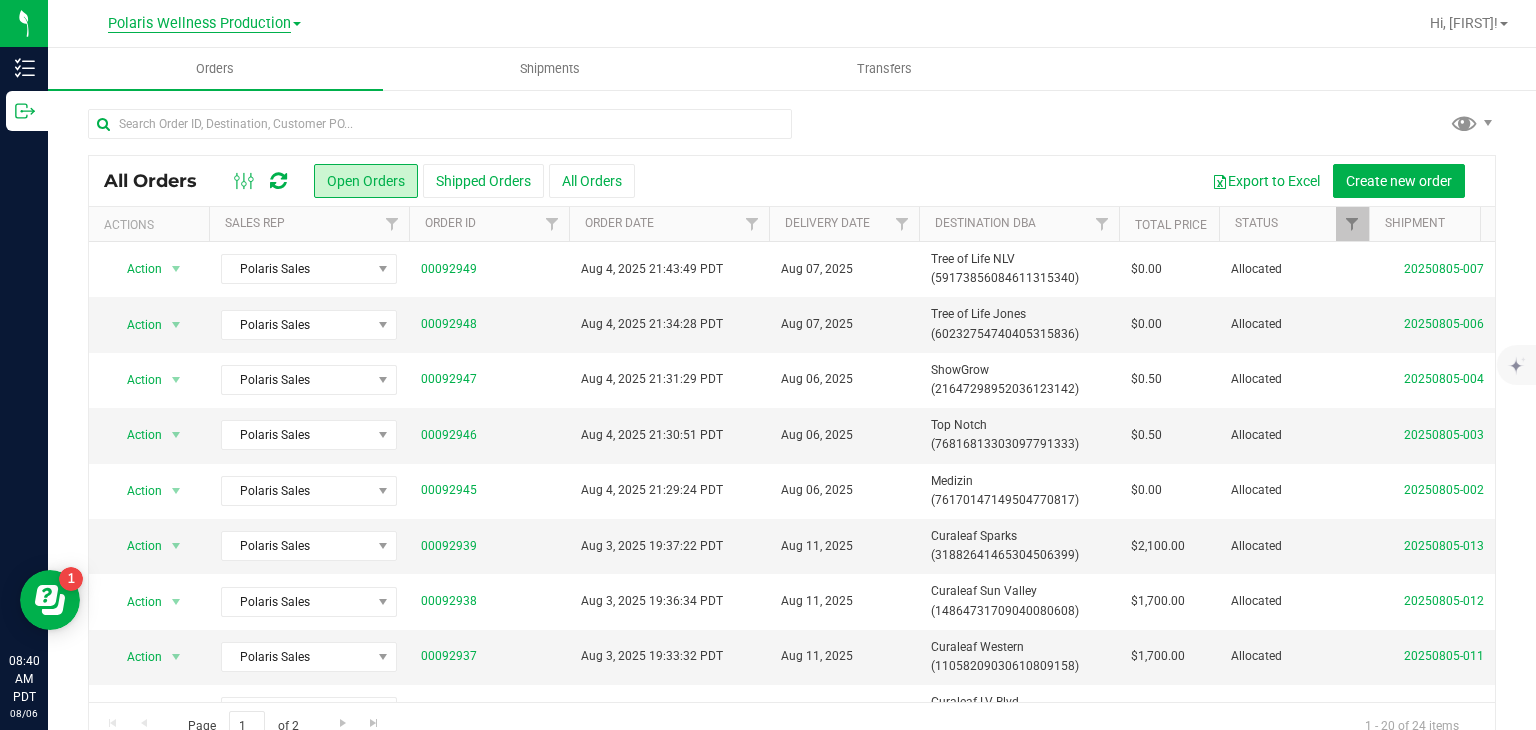 click on "Polaris Wellness Production" at bounding box center (199, 24) 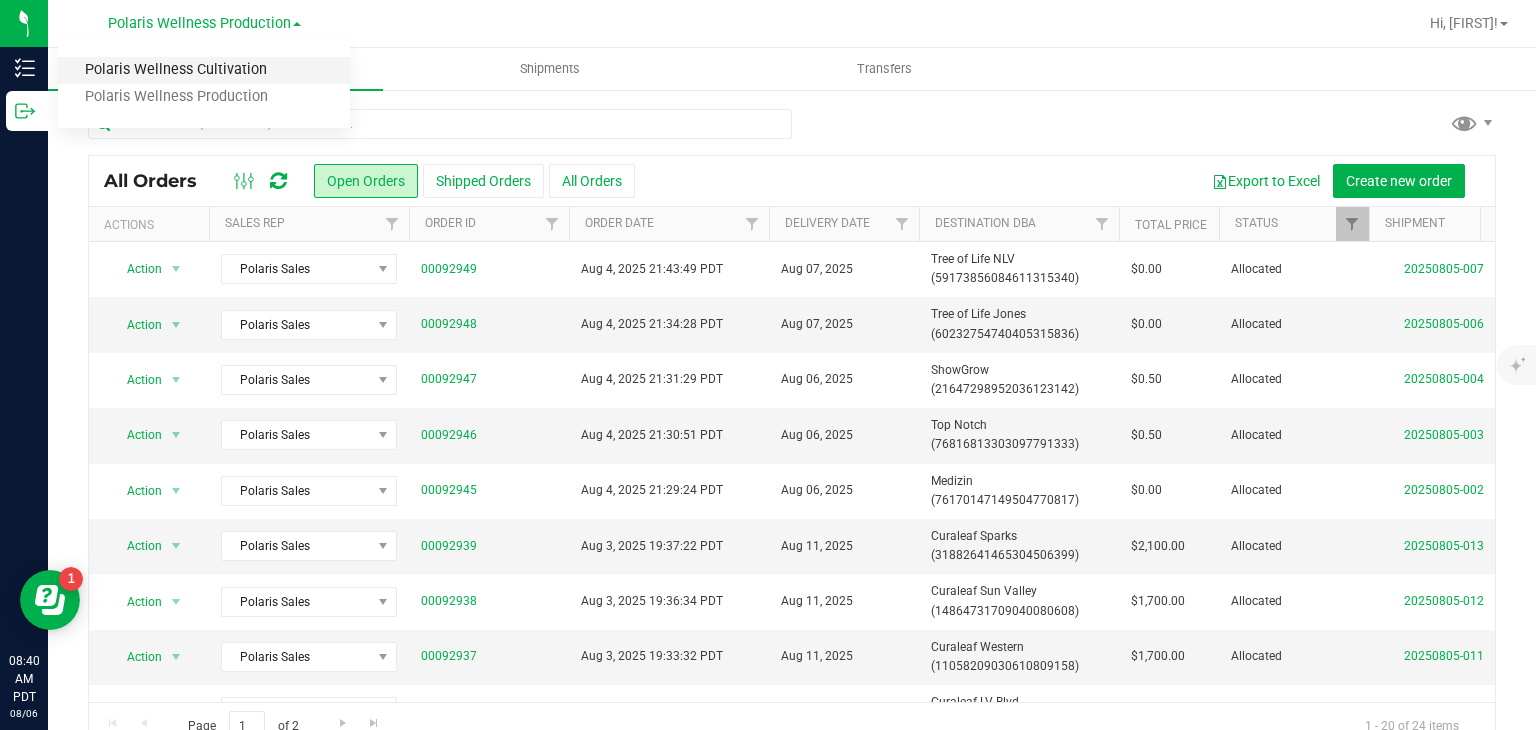 click on "Polaris Wellness Cultivation" at bounding box center [204, 70] 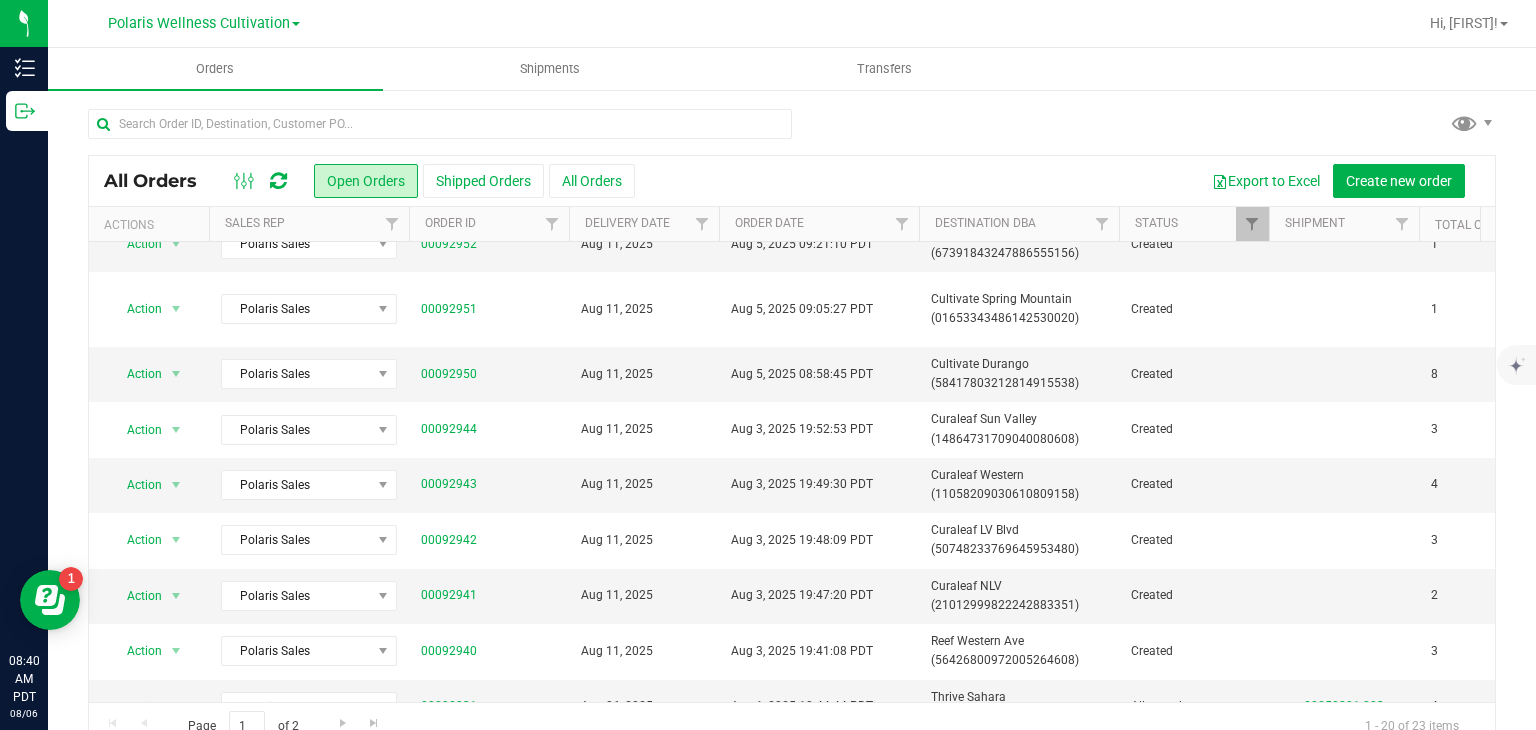 scroll, scrollTop: 295, scrollLeft: 0, axis: vertical 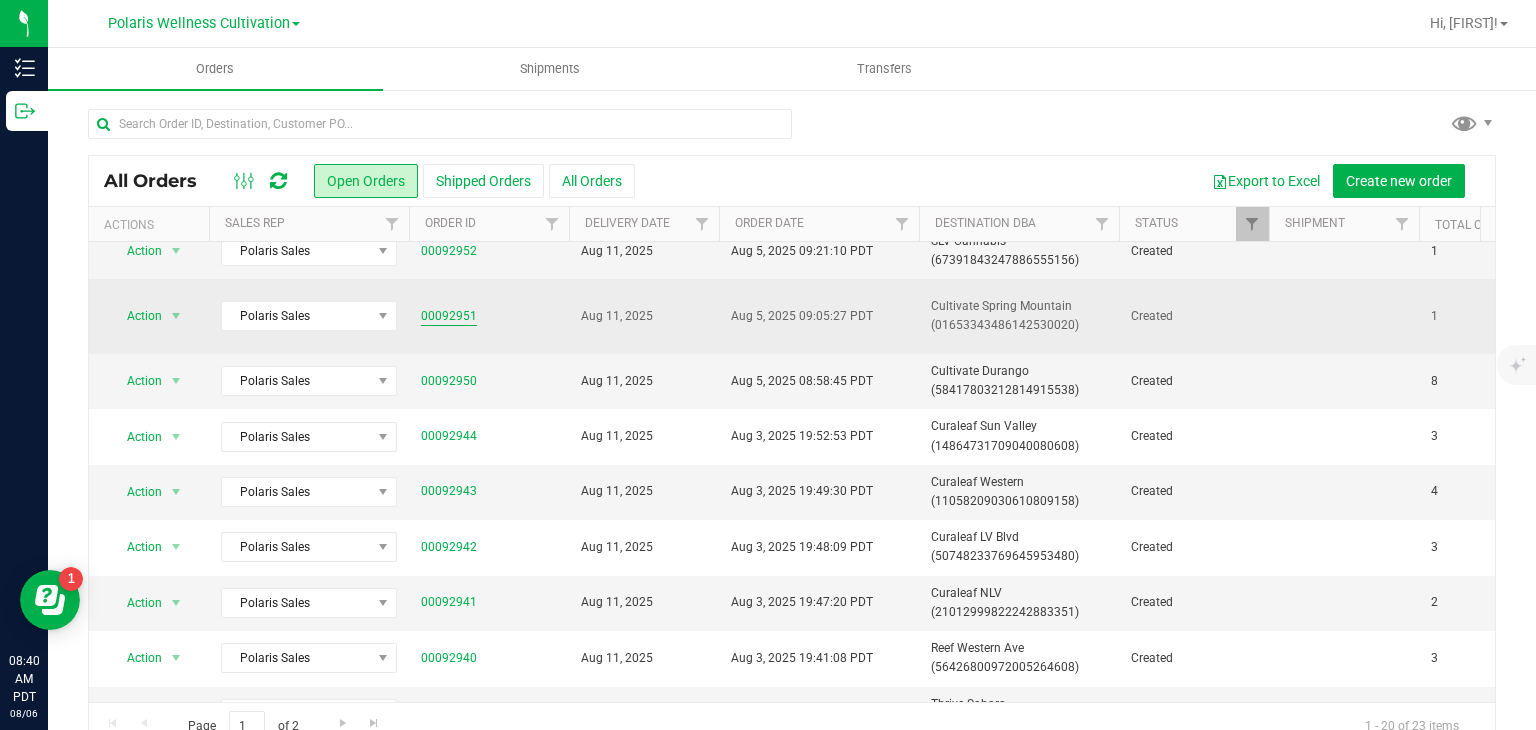 click on "00092951" at bounding box center (449, 316) 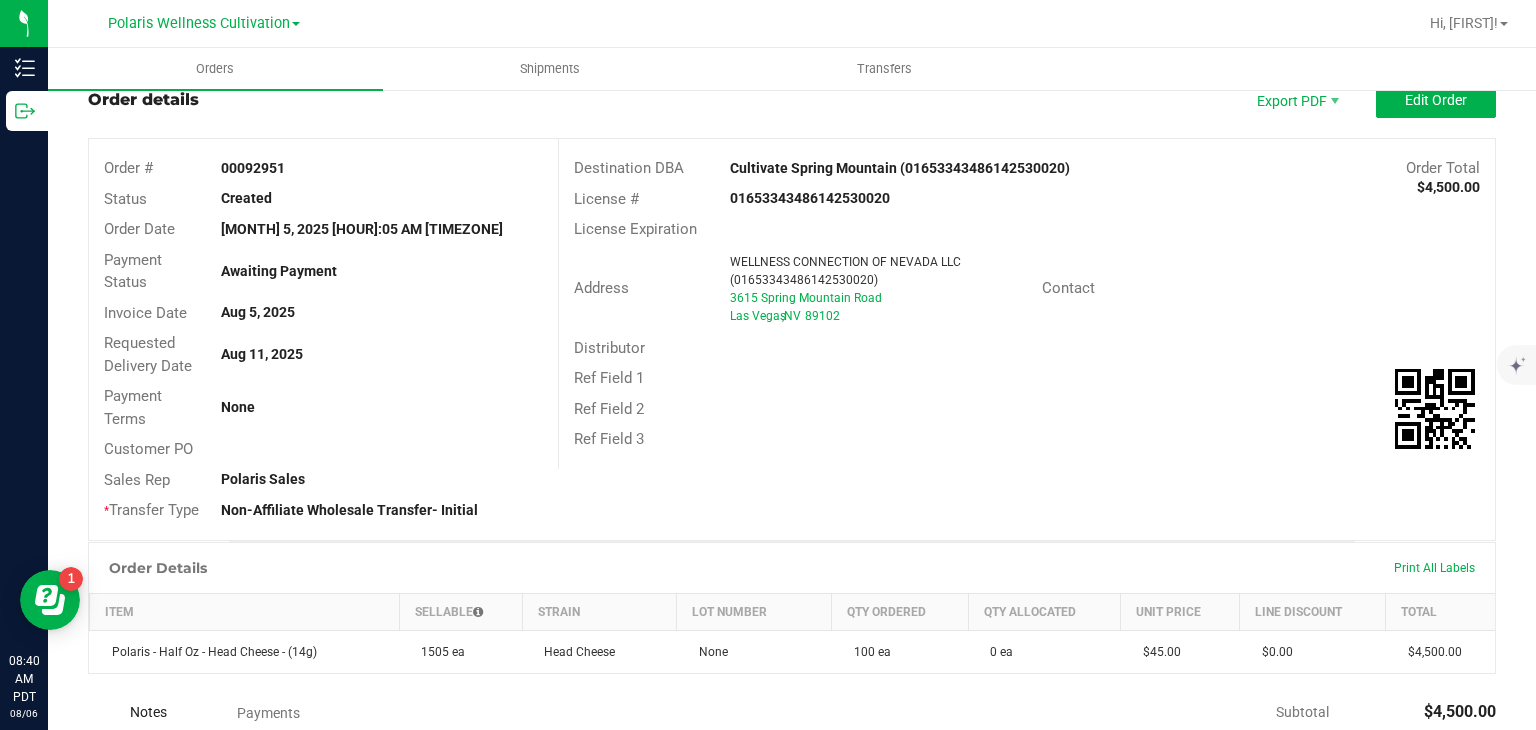 scroll, scrollTop: 0, scrollLeft: 0, axis: both 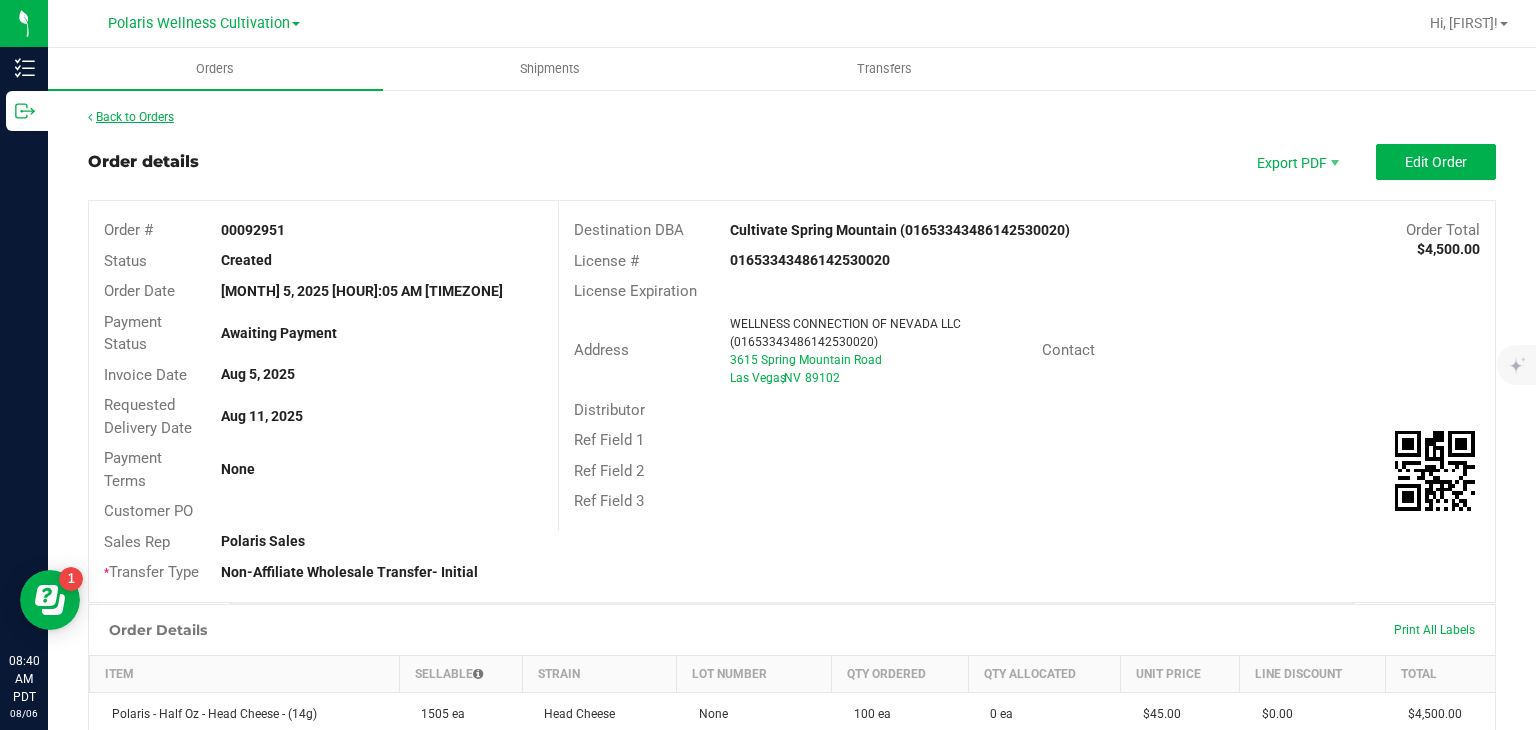click on "Back to Orders" at bounding box center [131, 117] 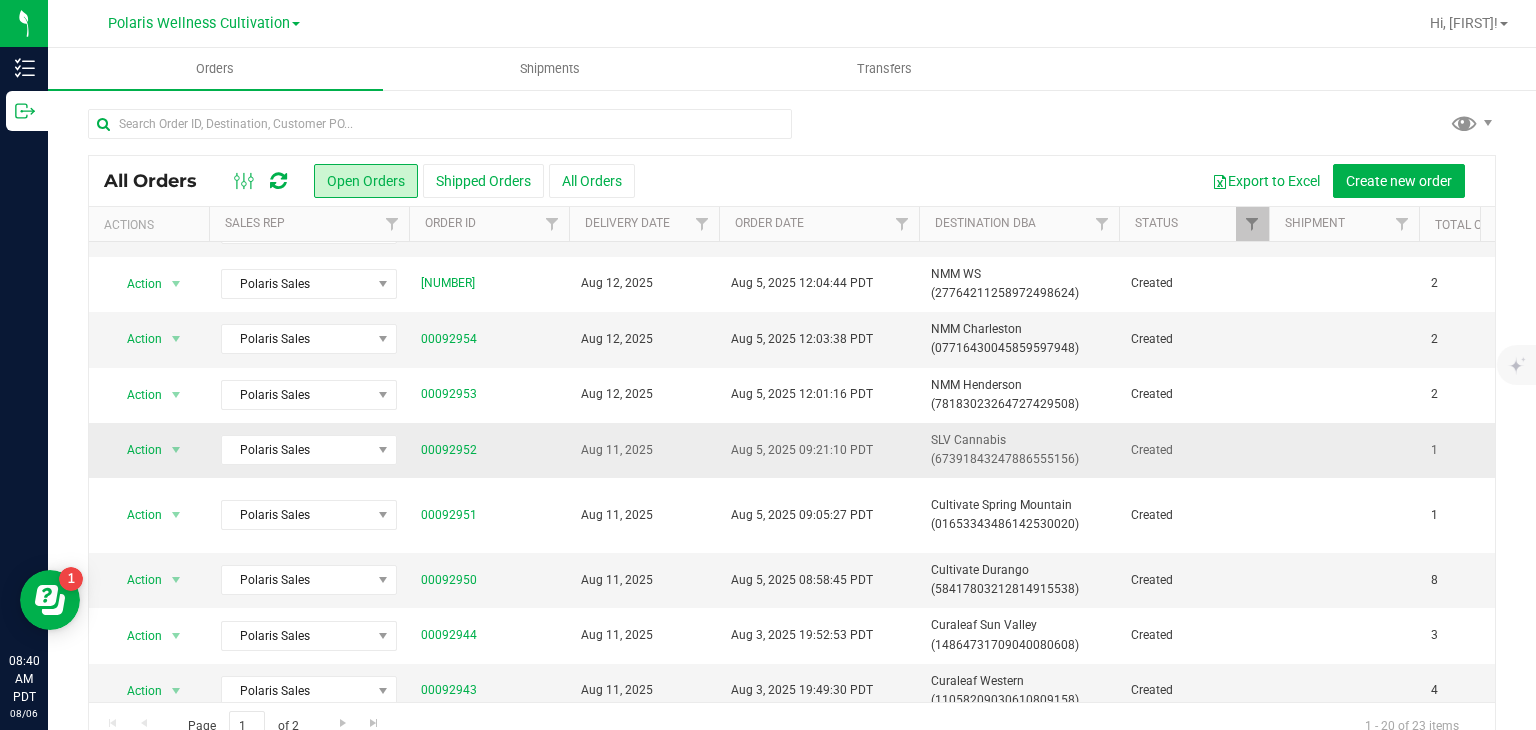 scroll, scrollTop: 0, scrollLeft: 0, axis: both 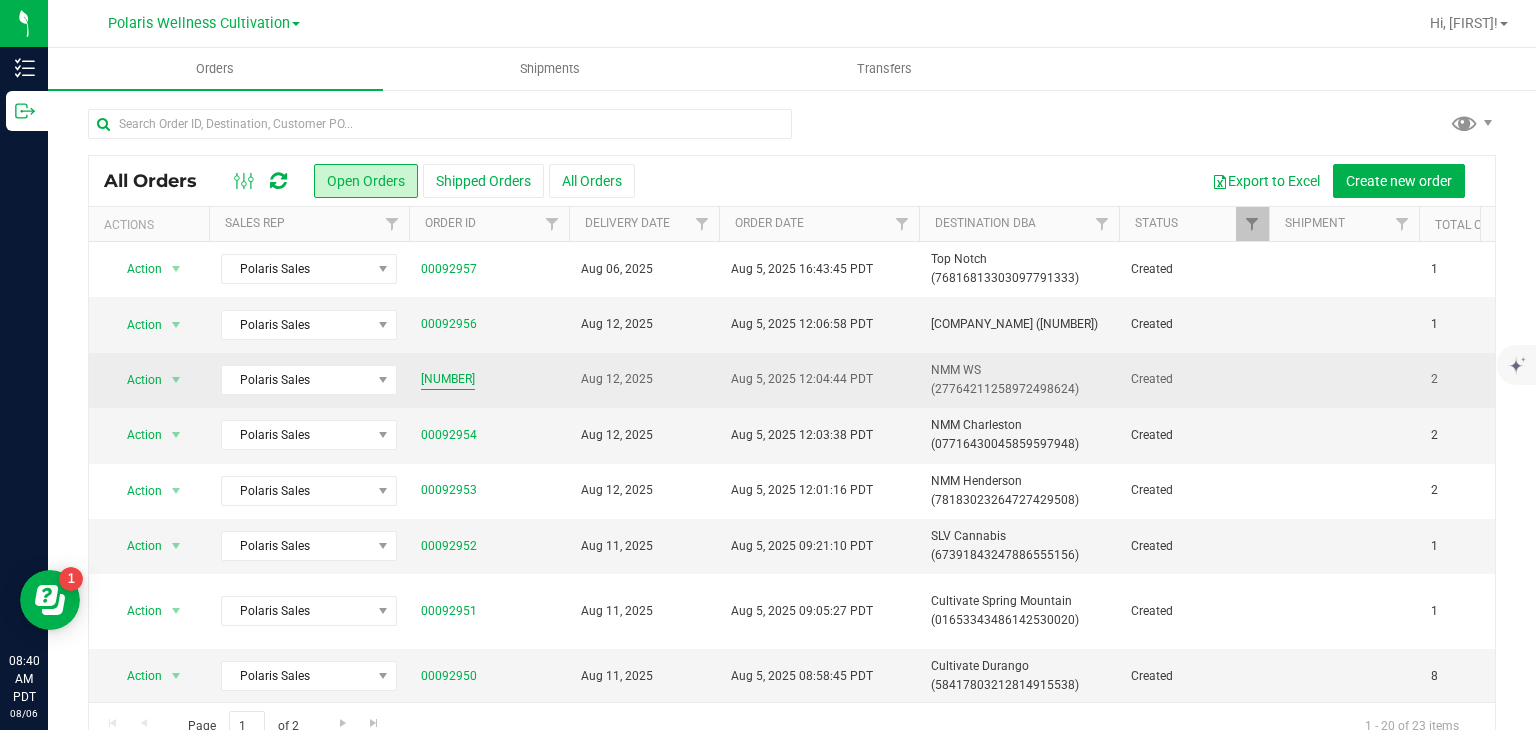 click on "00092955" at bounding box center [448, 379] 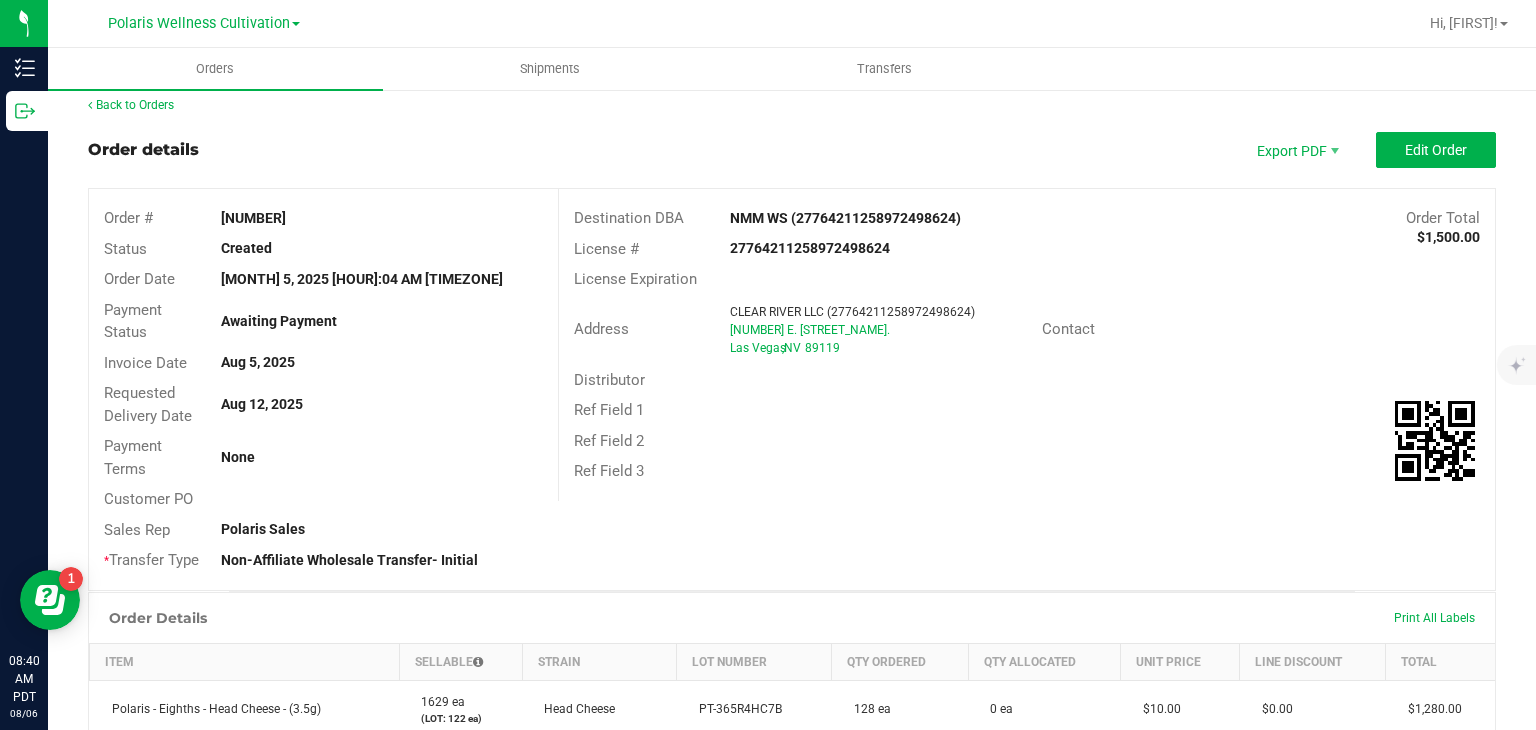 scroll, scrollTop: 0, scrollLeft: 0, axis: both 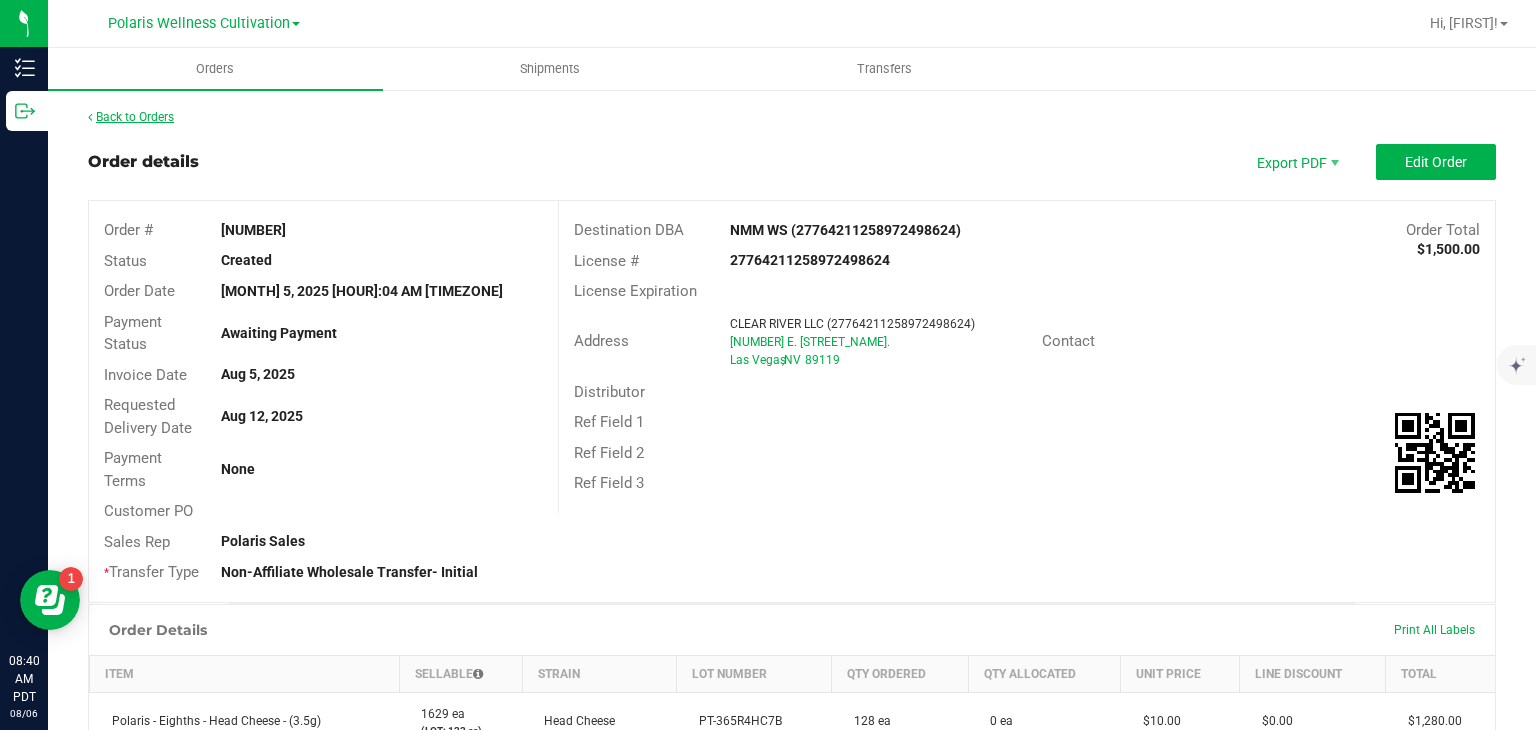 click on "Back to Orders" at bounding box center (131, 117) 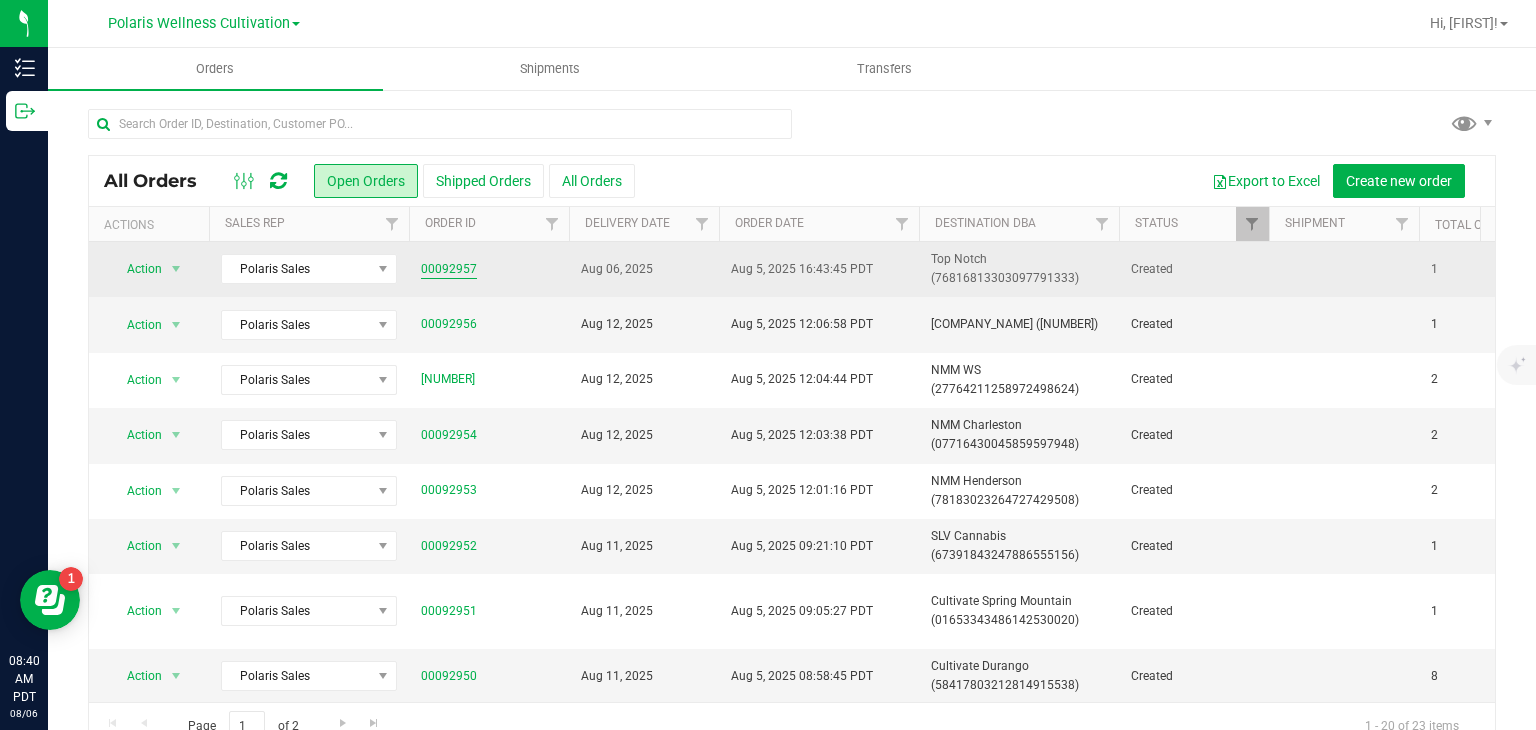 click on "00092957" at bounding box center (449, 269) 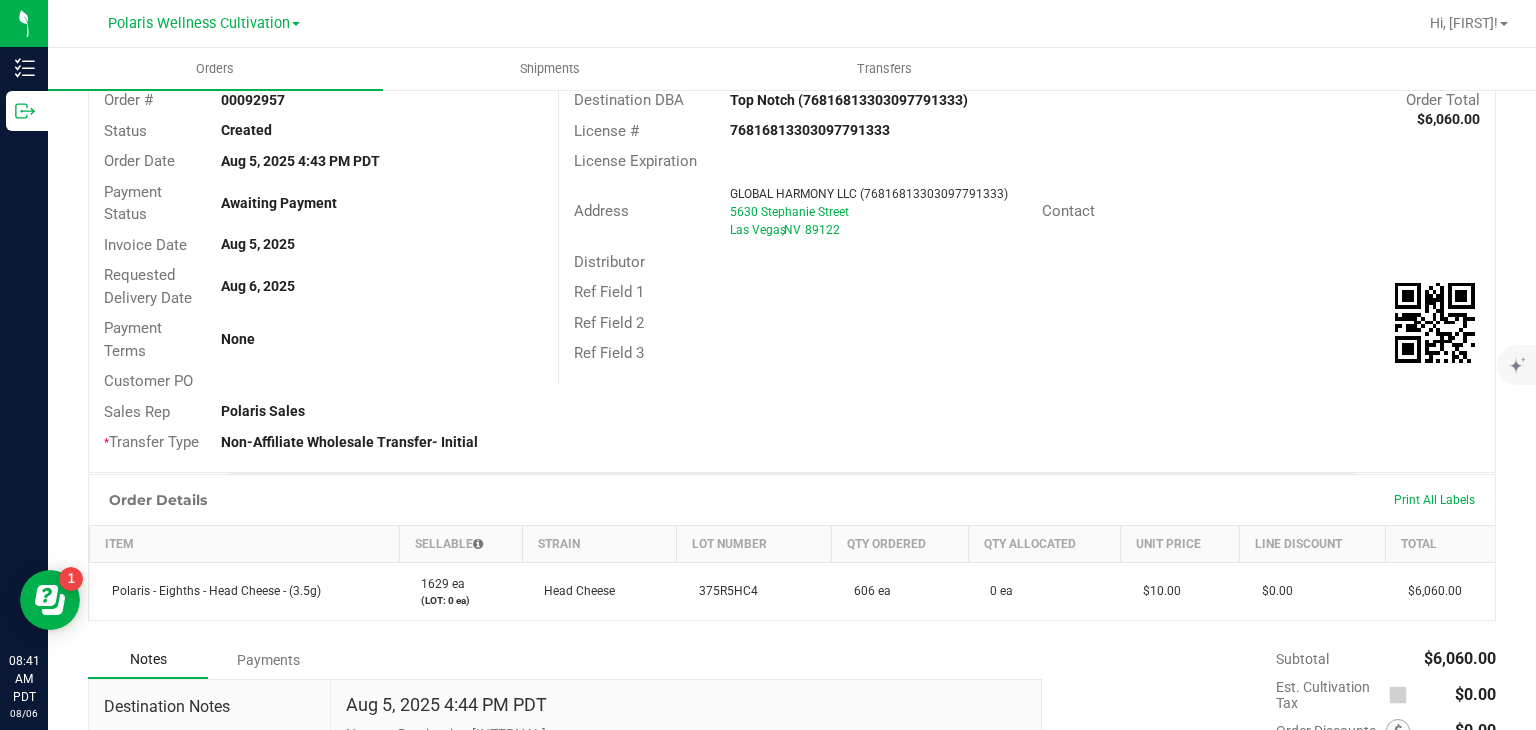 scroll, scrollTop: 0, scrollLeft: 0, axis: both 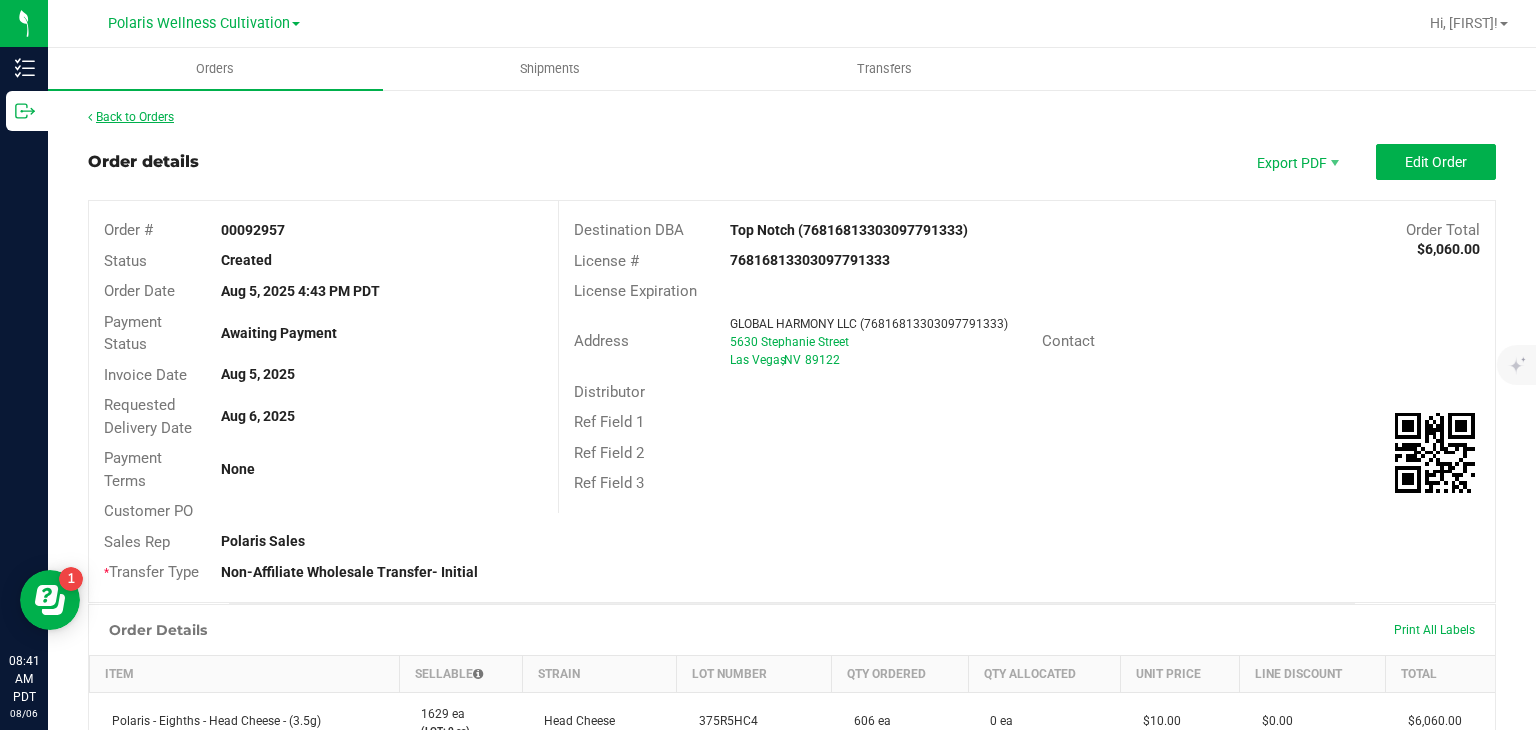 click on "Back to Orders" at bounding box center (131, 117) 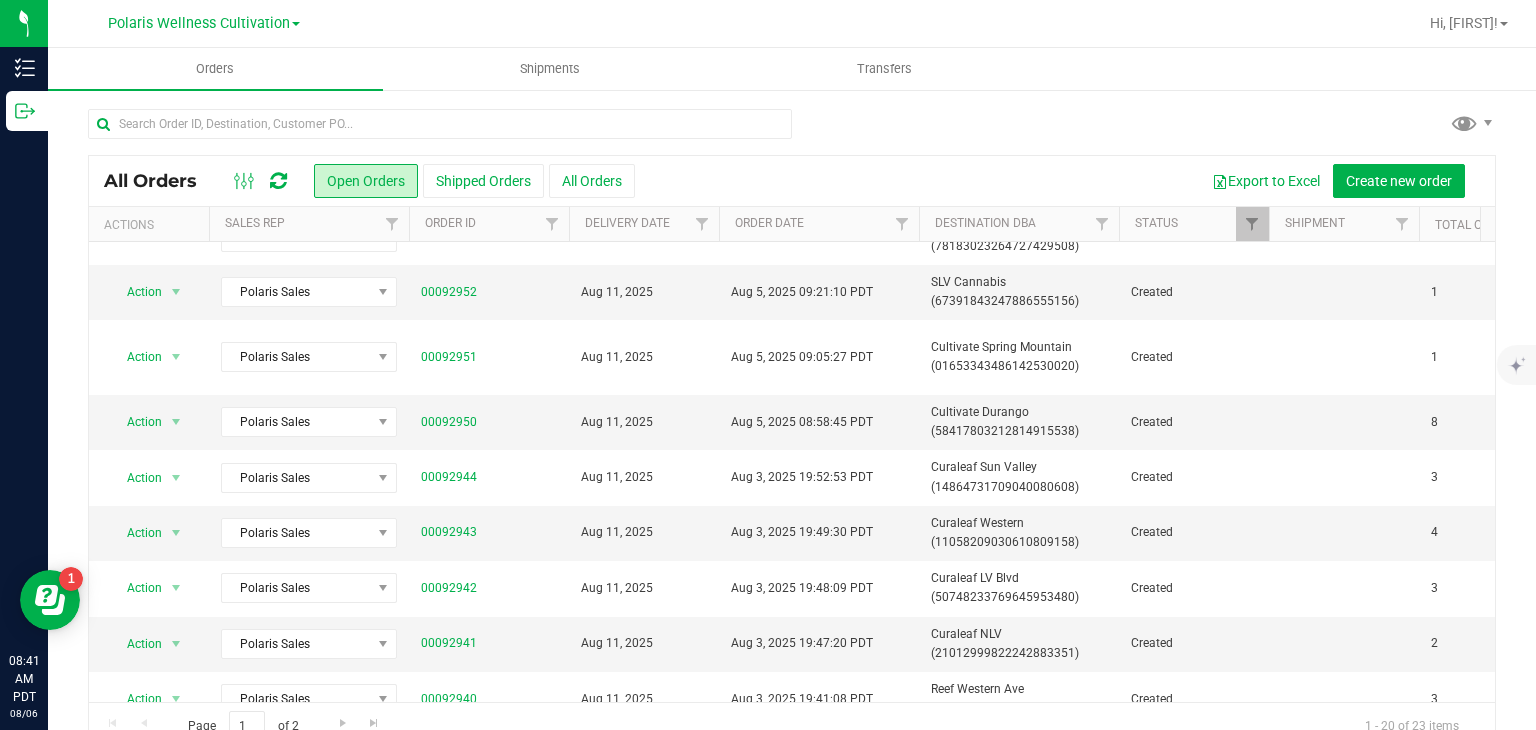 scroll, scrollTop: 268, scrollLeft: 0, axis: vertical 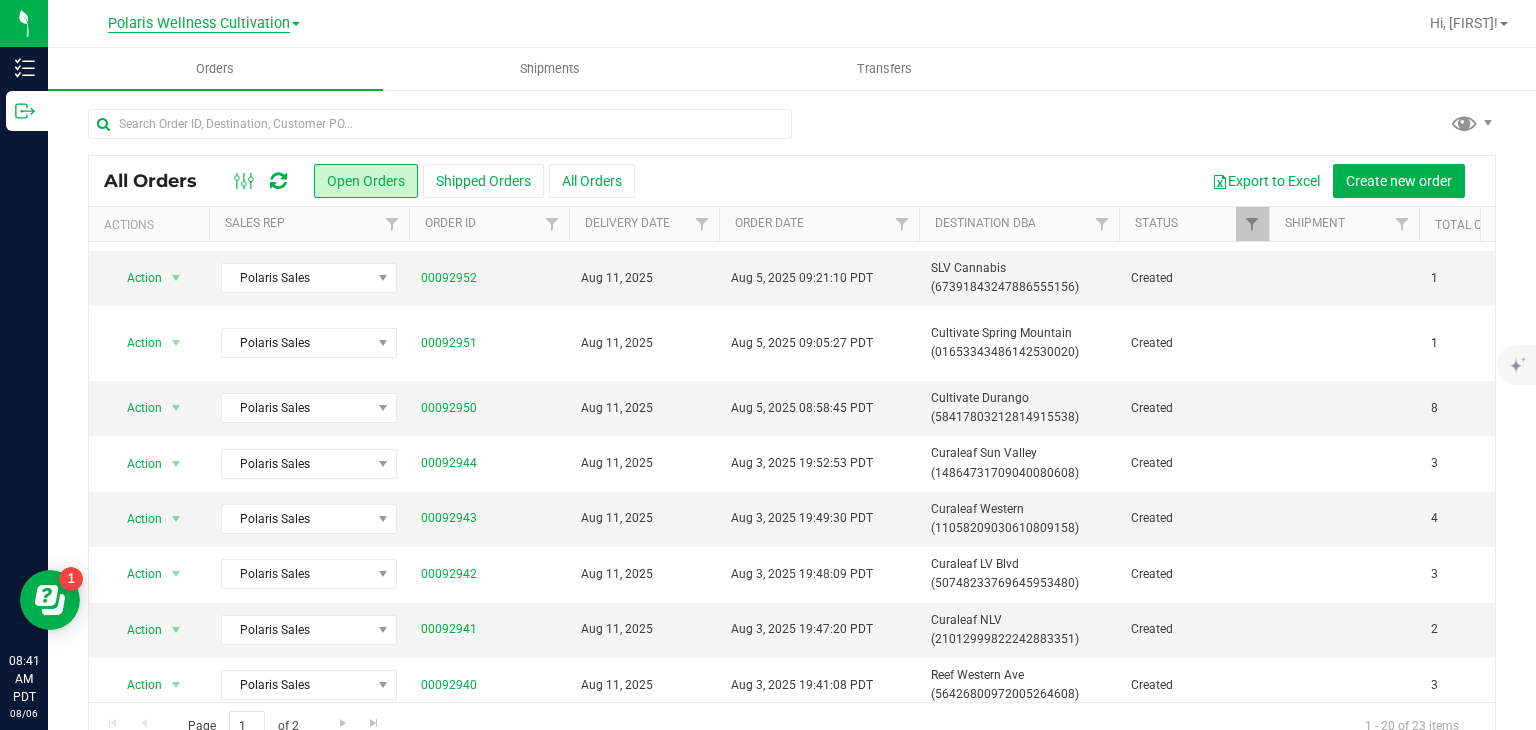 click on "Polaris Wellness Cultivation" at bounding box center [199, 24] 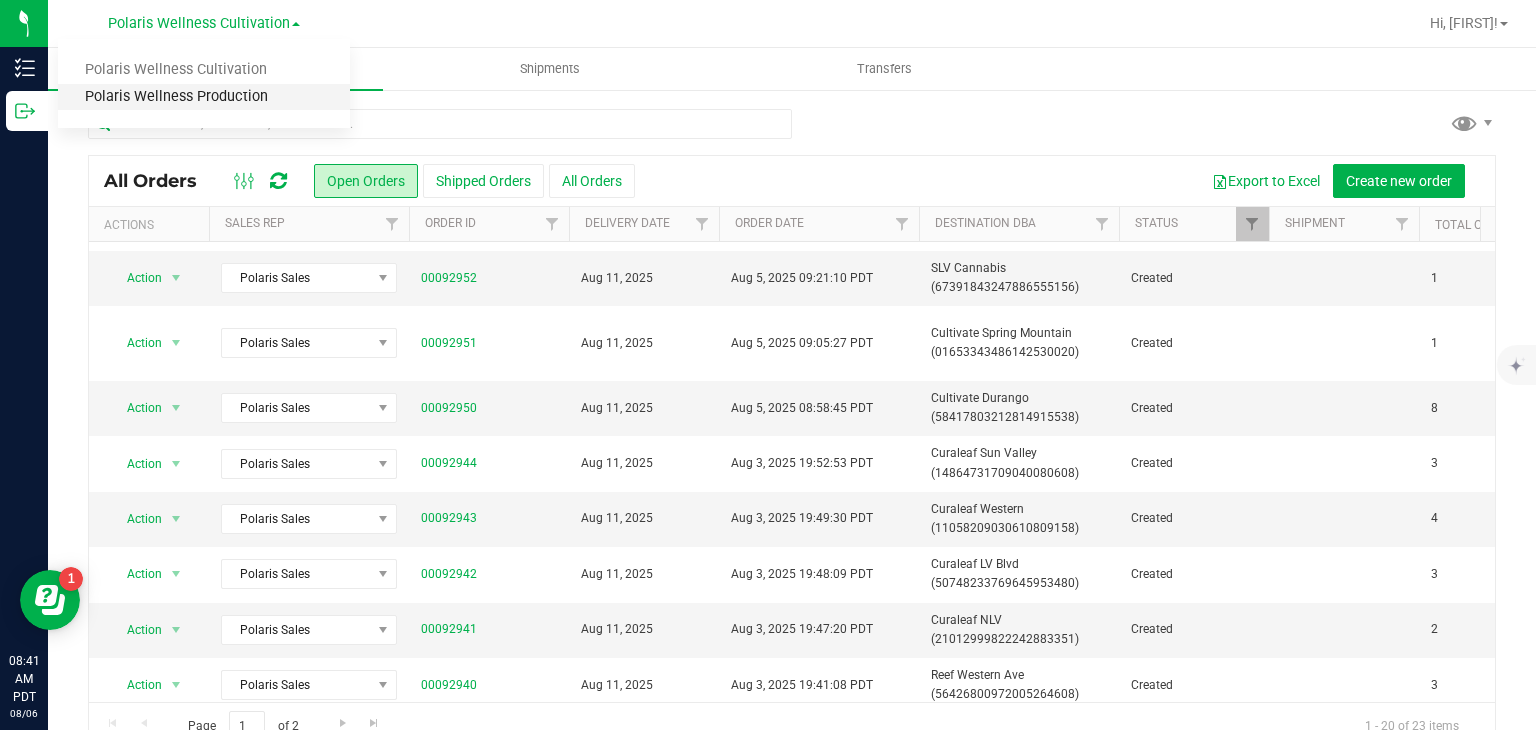 click on "Polaris Wellness Production" at bounding box center [204, 97] 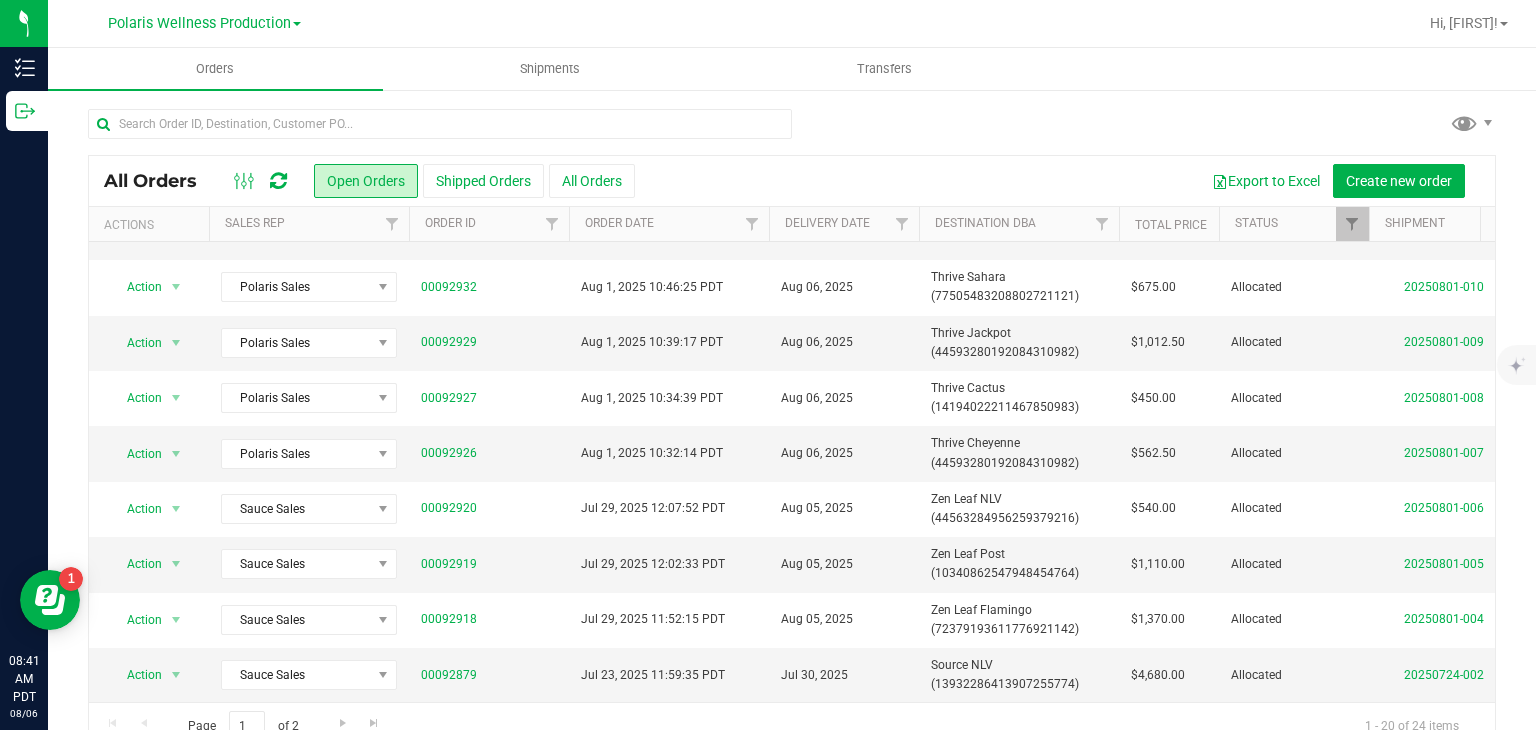 scroll, scrollTop: 0, scrollLeft: 0, axis: both 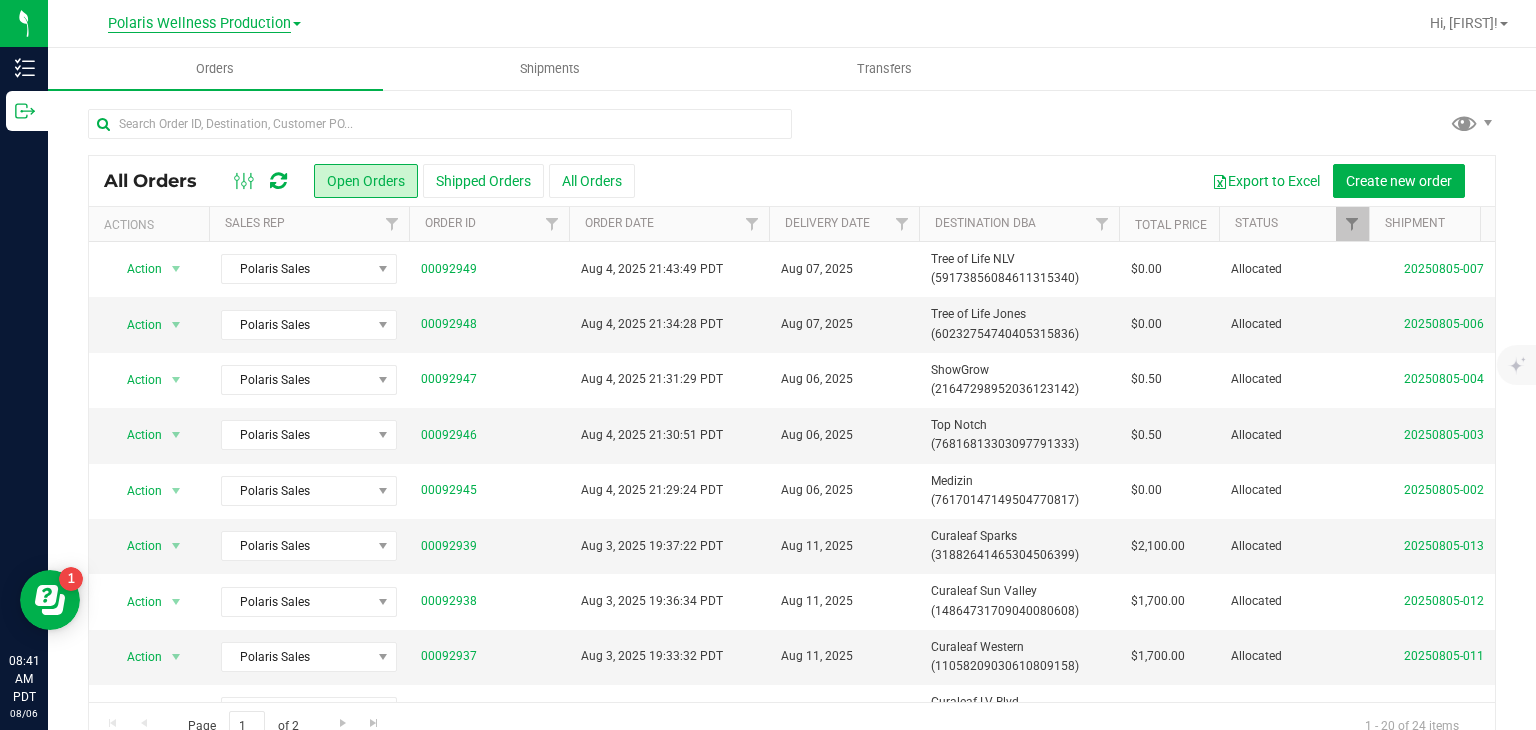 click on "Polaris Wellness Production" at bounding box center (199, 24) 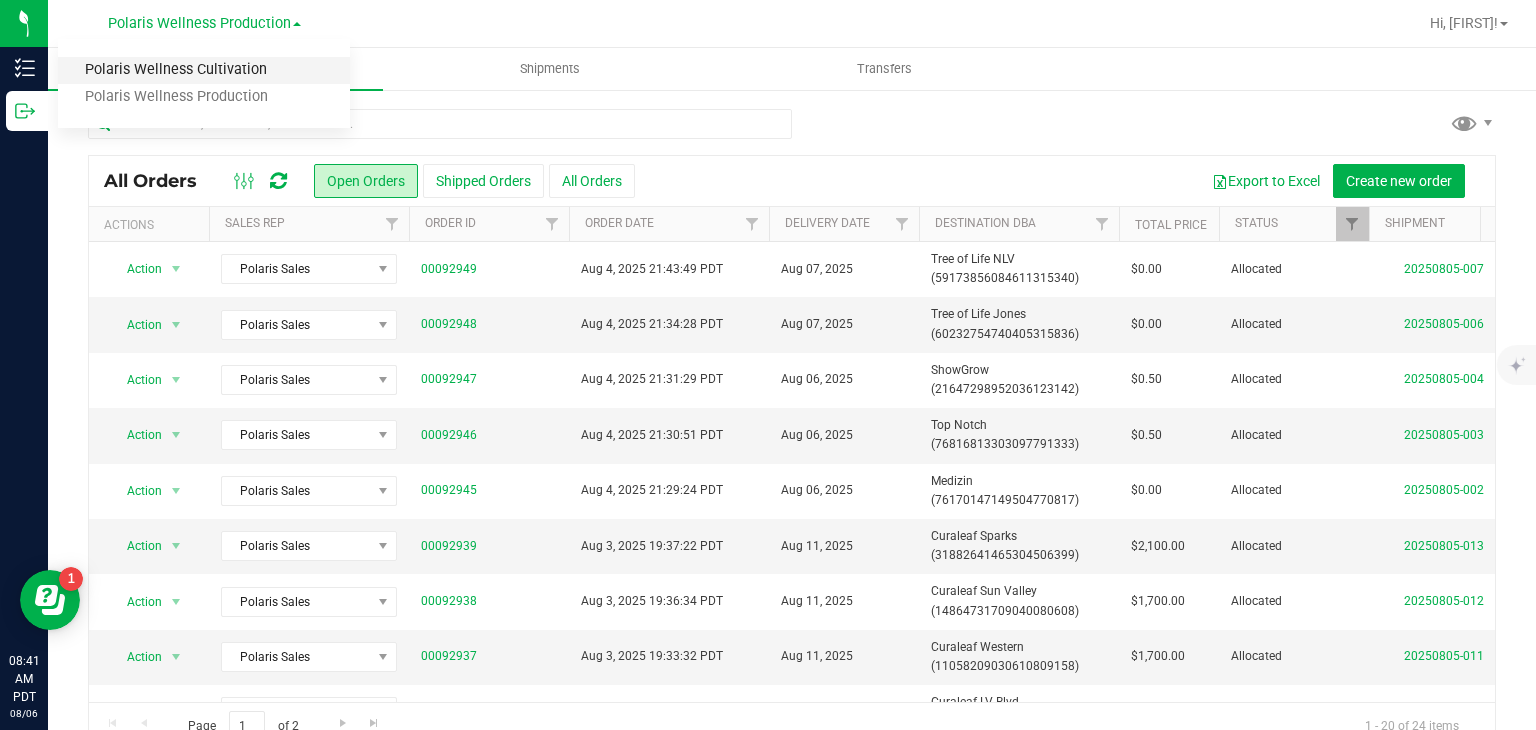 click on "Polaris Wellness Cultivation" at bounding box center (204, 70) 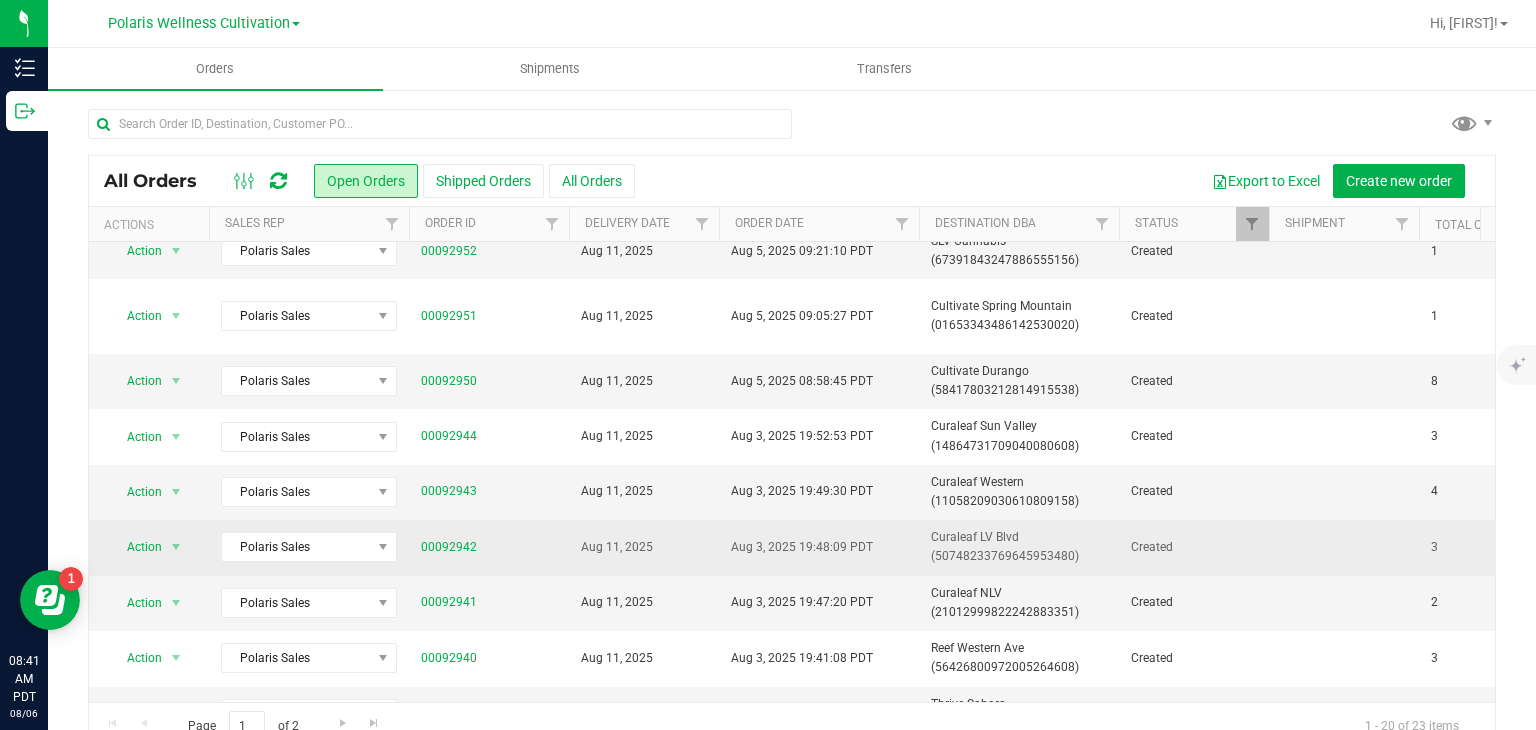 scroll, scrollTop: 242, scrollLeft: 0, axis: vertical 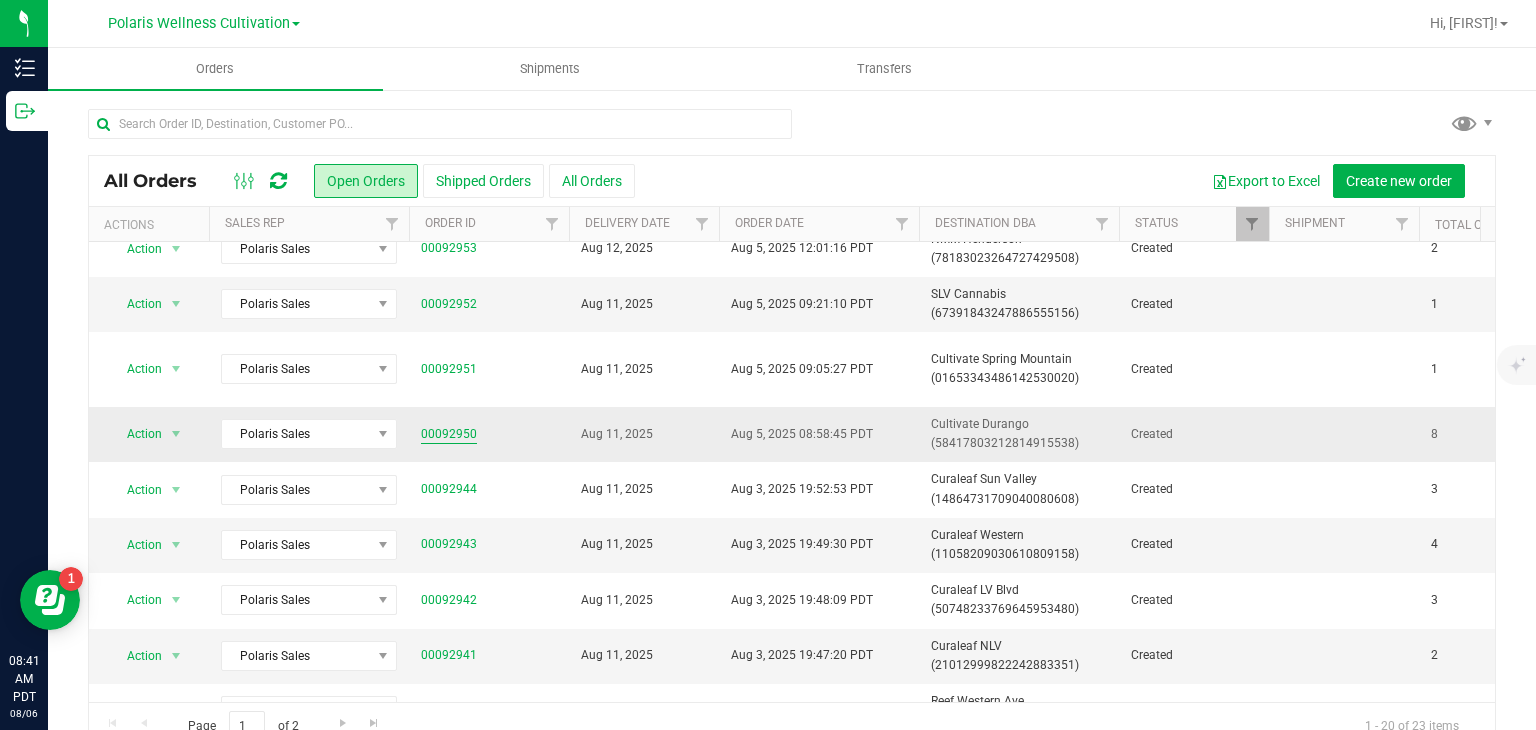 click on "00092950" at bounding box center (449, 434) 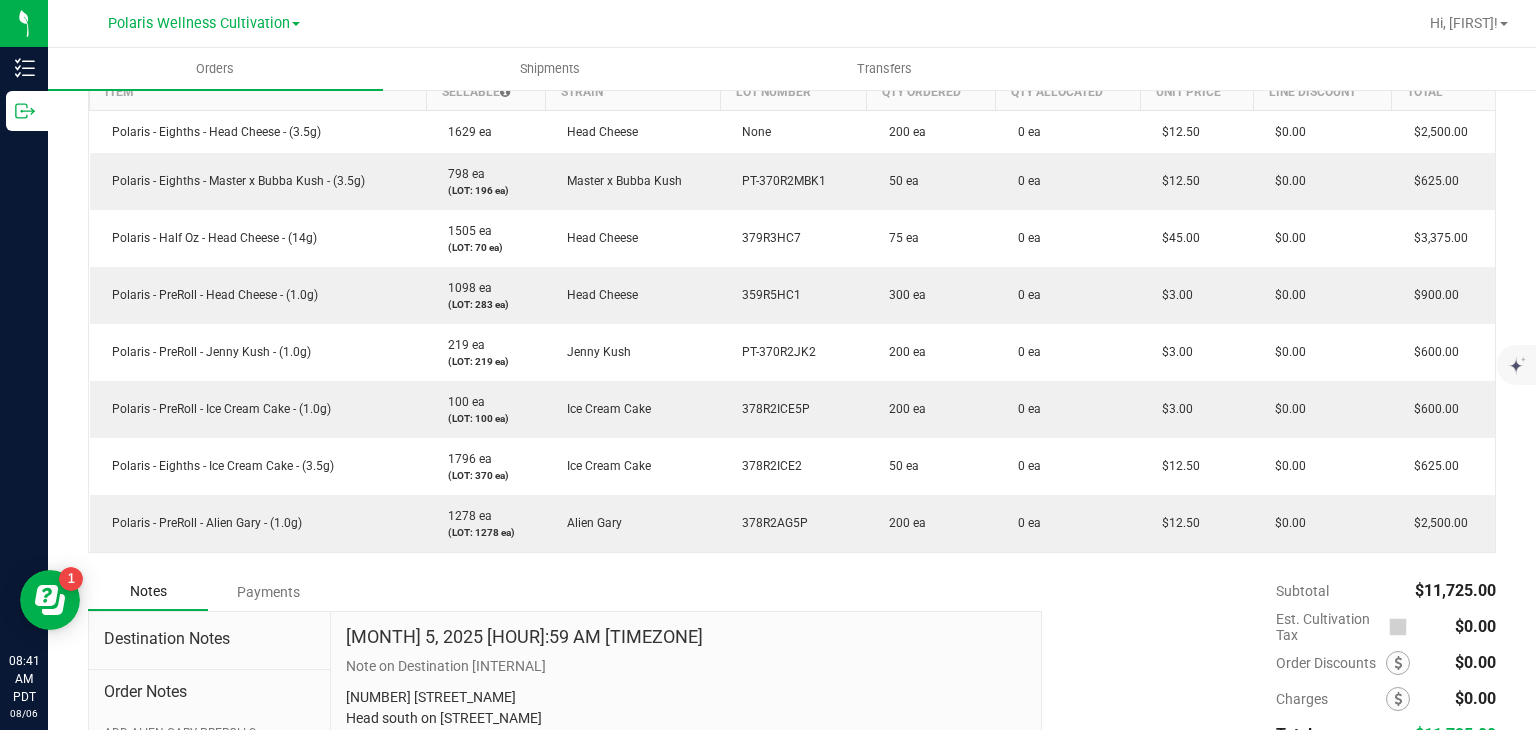 scroll, scrollTop: 639, scrollLeft: 0, axis: vertical 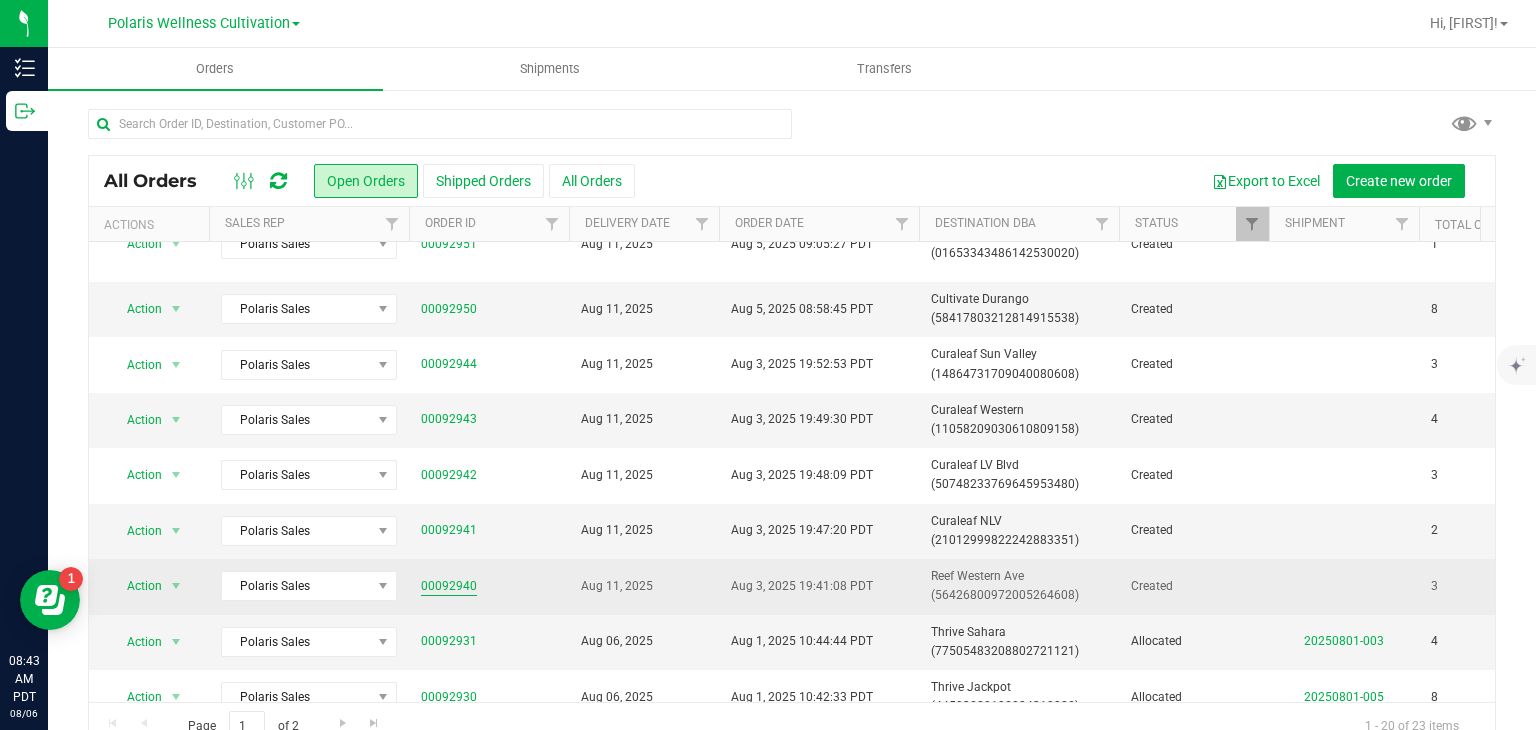 click on "00092940" at bounding box center [449, 586] 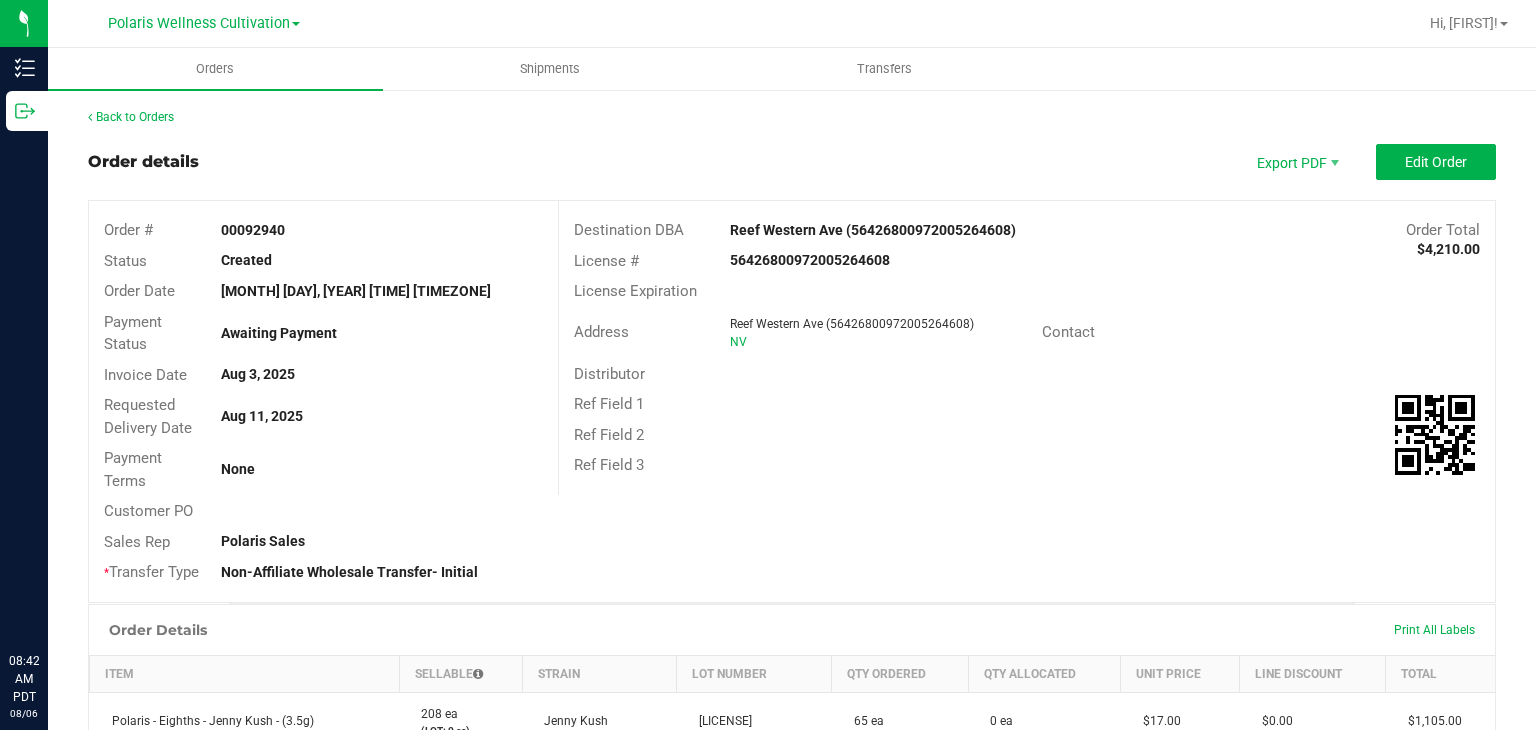 scroll, scrollTop: 0, scrollLeft: 0, axis: both 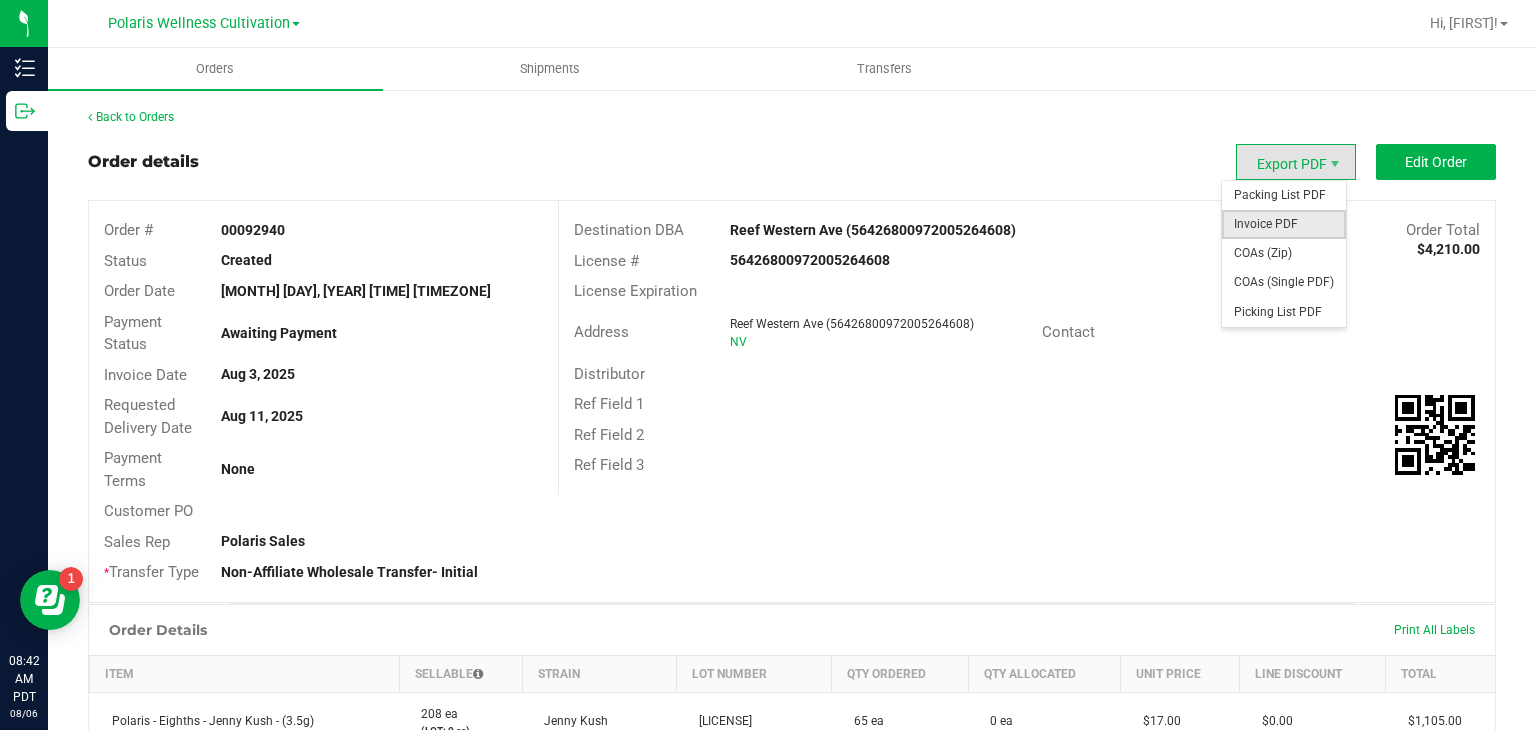 click on "Invoice PDF" at bounding box center [1284, 224] 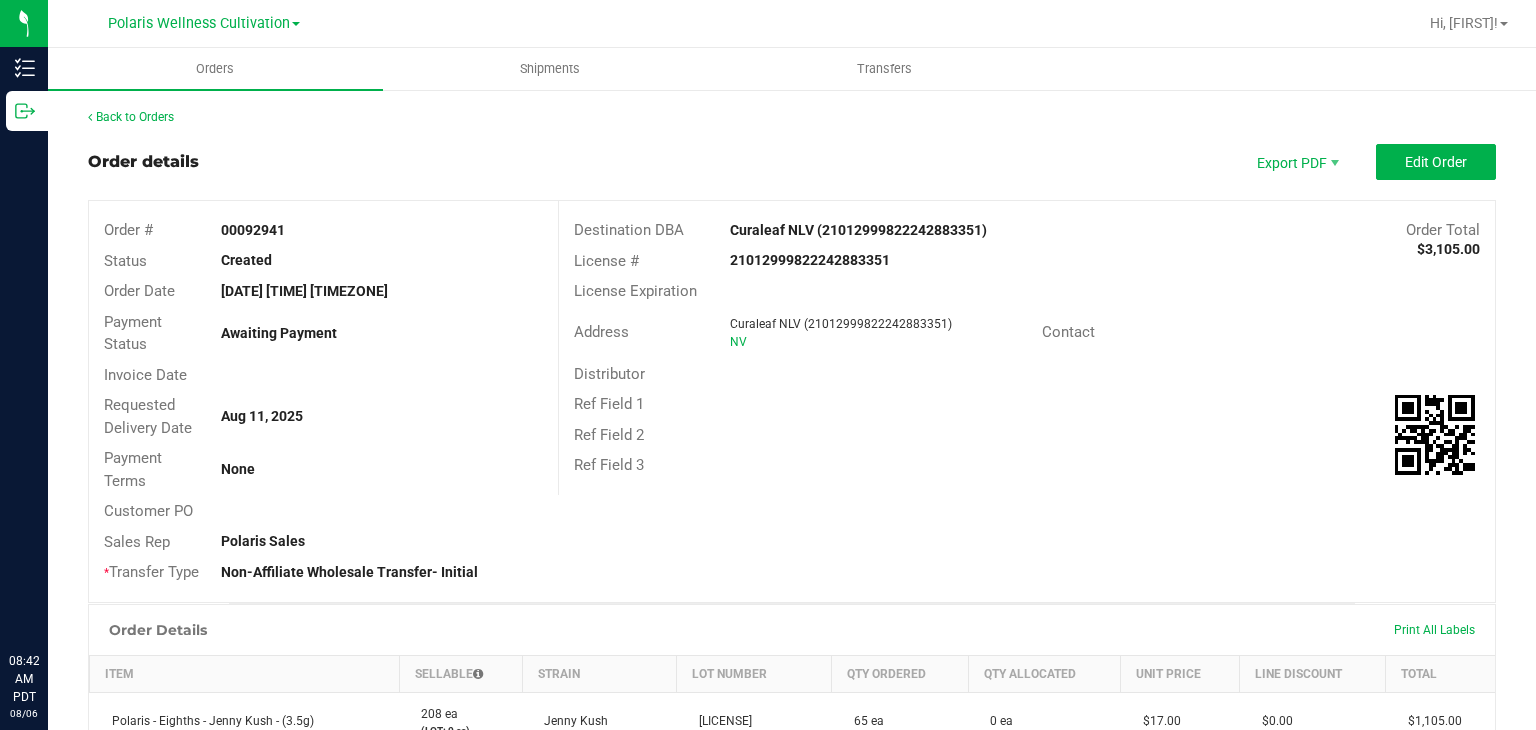 scroll, scrollTop: 0, scrollLeft: 0, axis: both 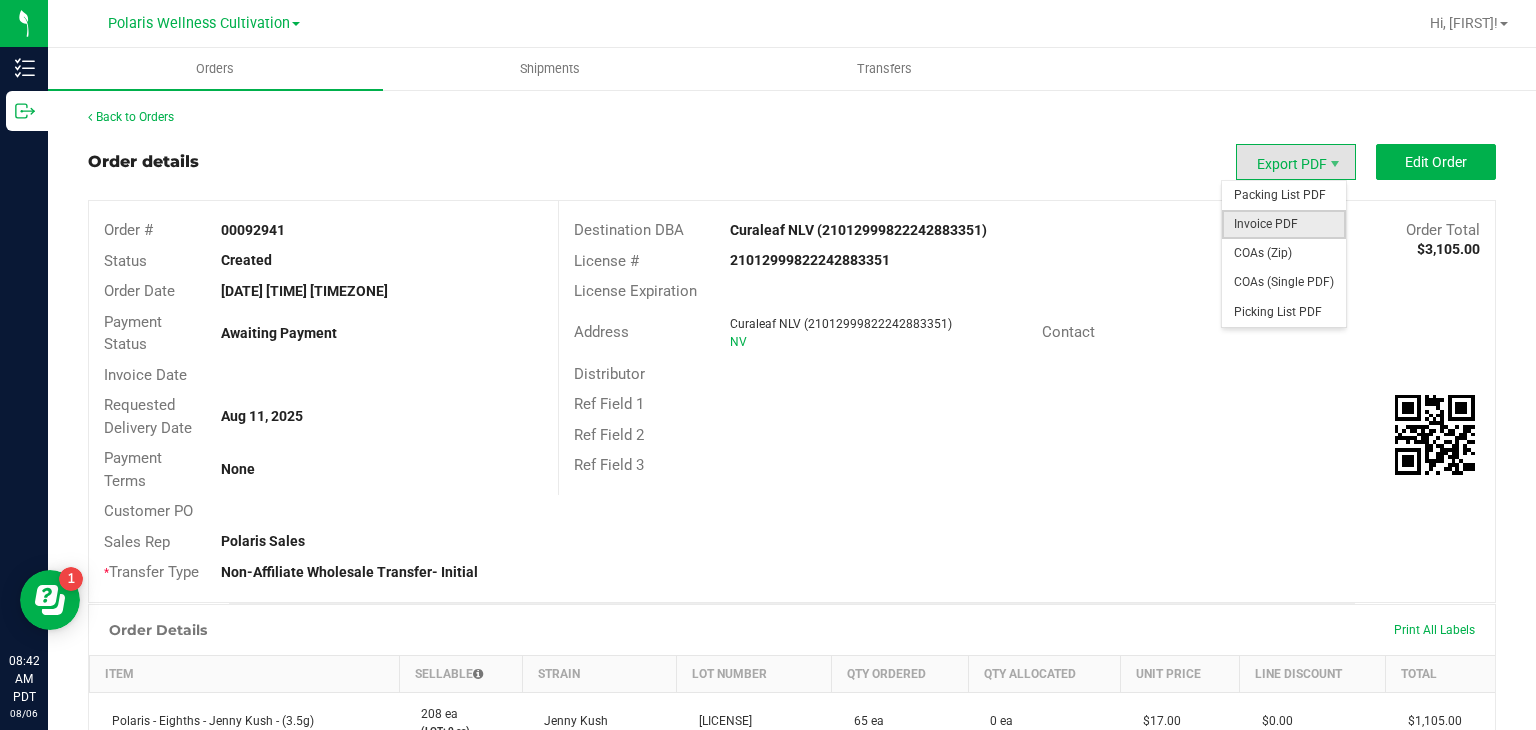click on "Invoice PDF" at bounding box center (1284, 224) 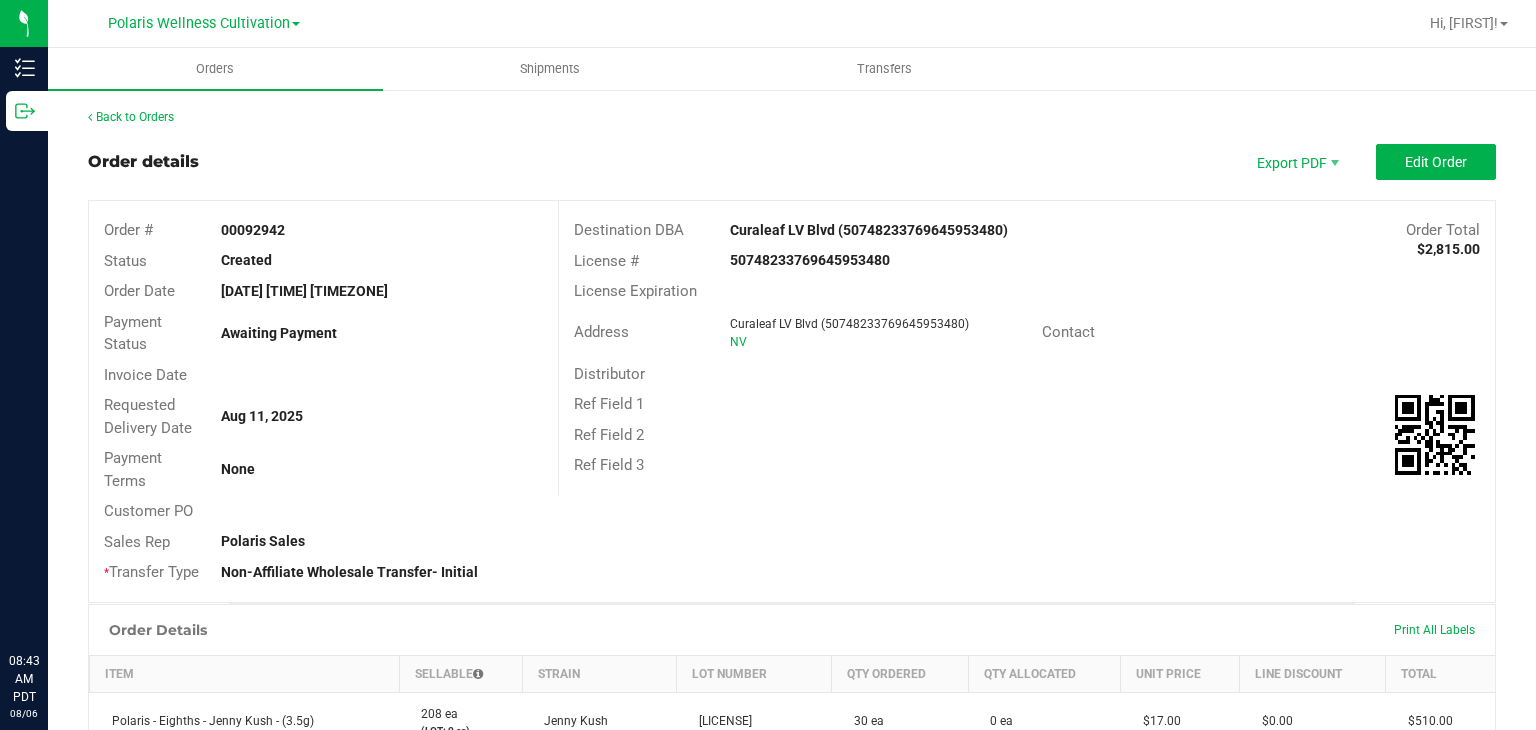 scroll, scrollTop: 0, scrollLeft: 0, axis: both 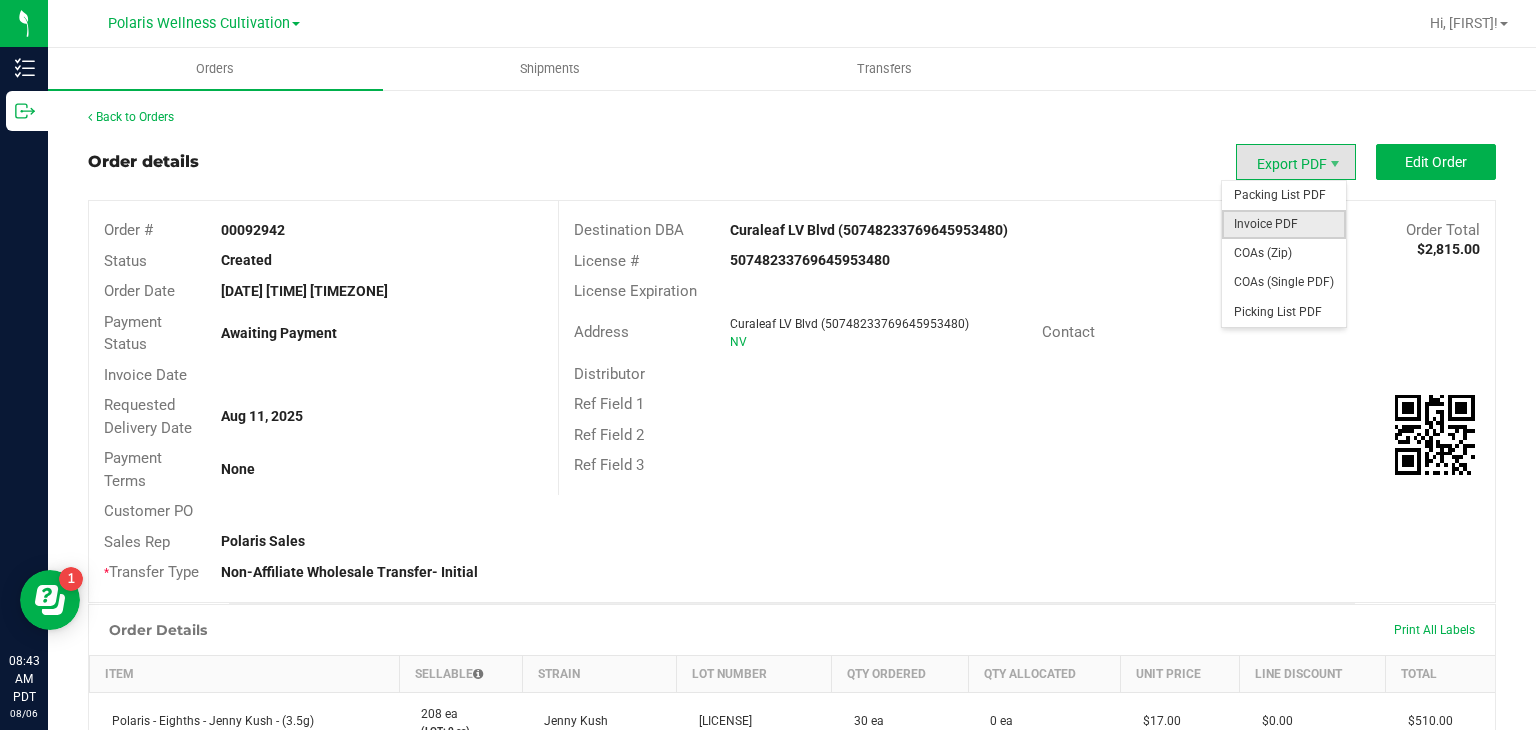 click on "Invoice PDF" at bounding box center (1284, 224) 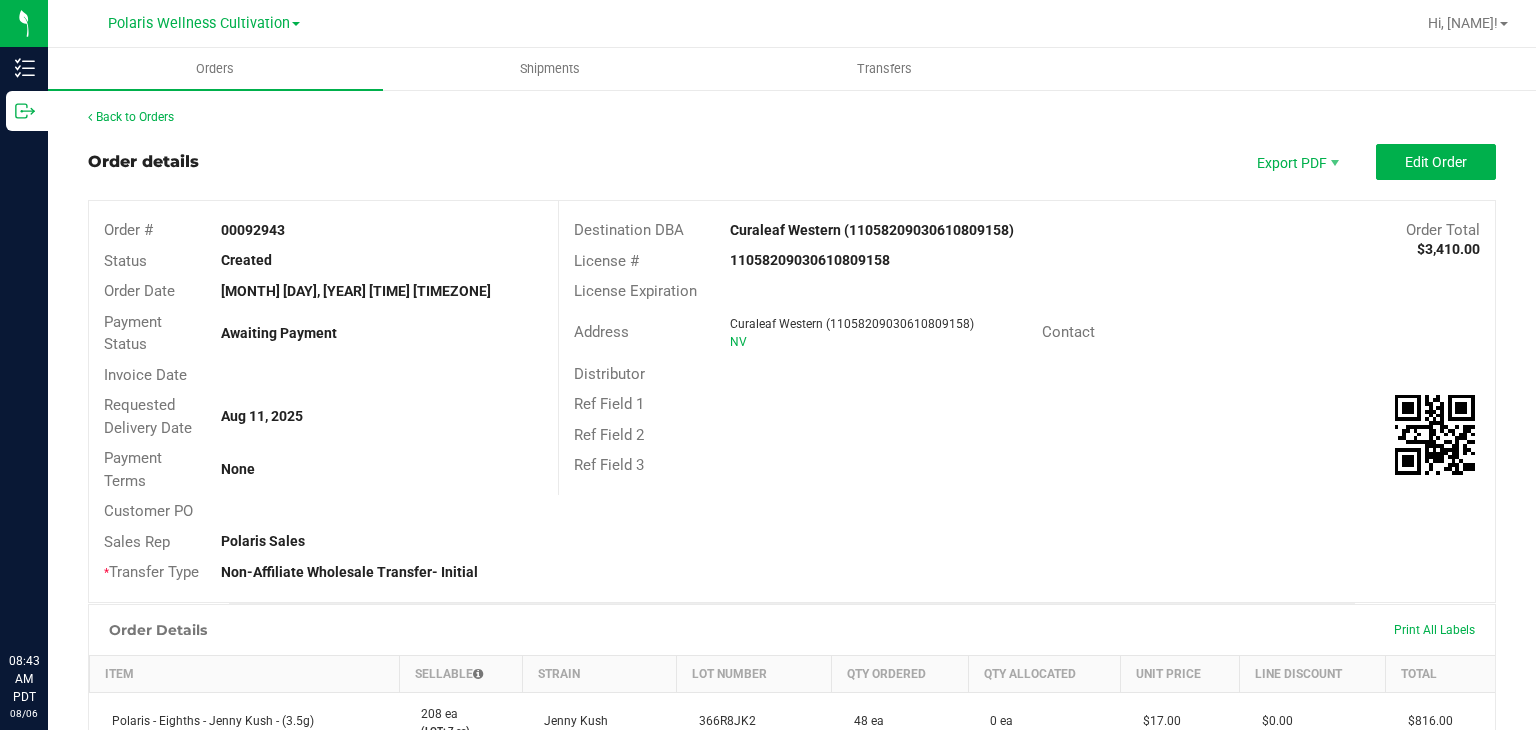 scroll, scrollTop: 0, scrollLeft: 0, axis: both 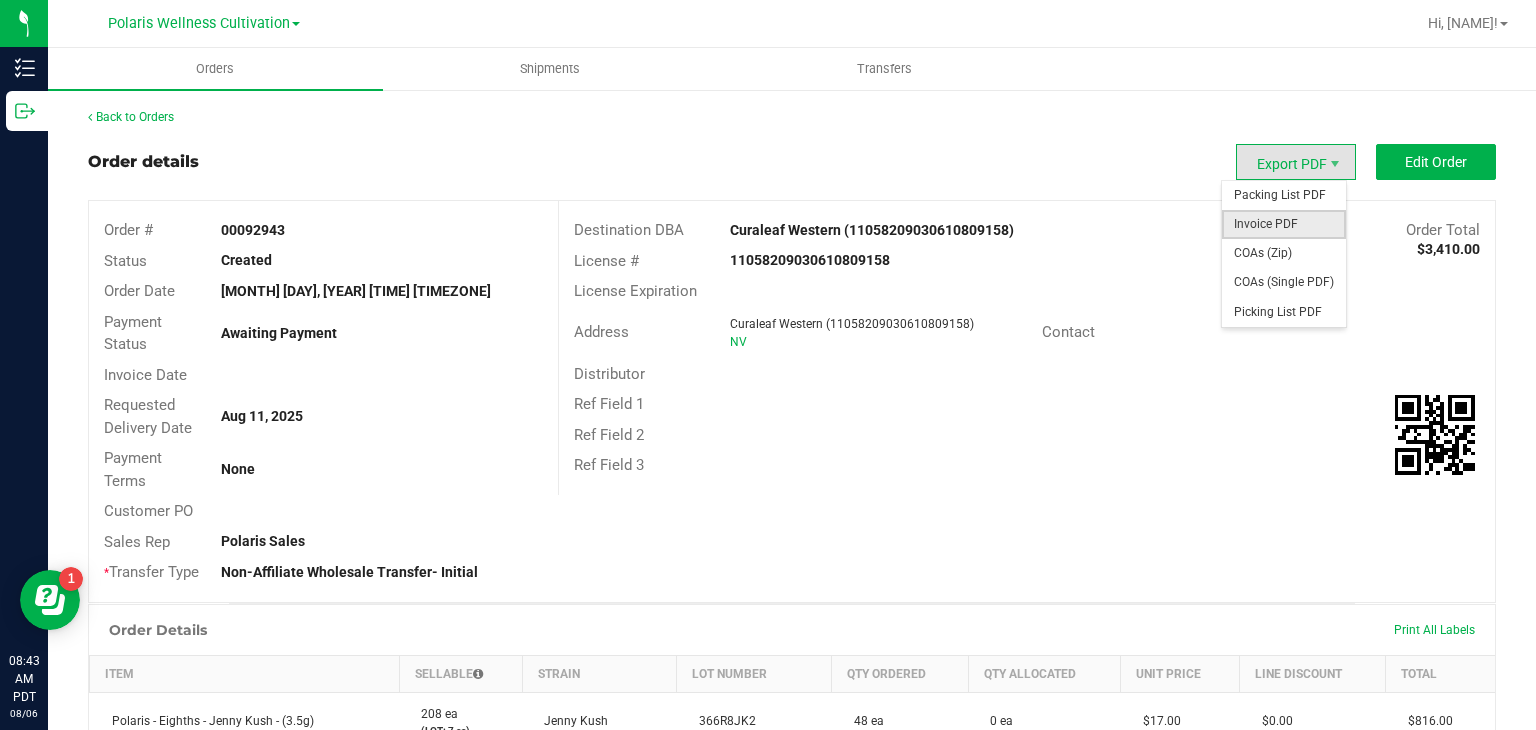 click on "Invoice PDF" at bounding box center [1284, 224] 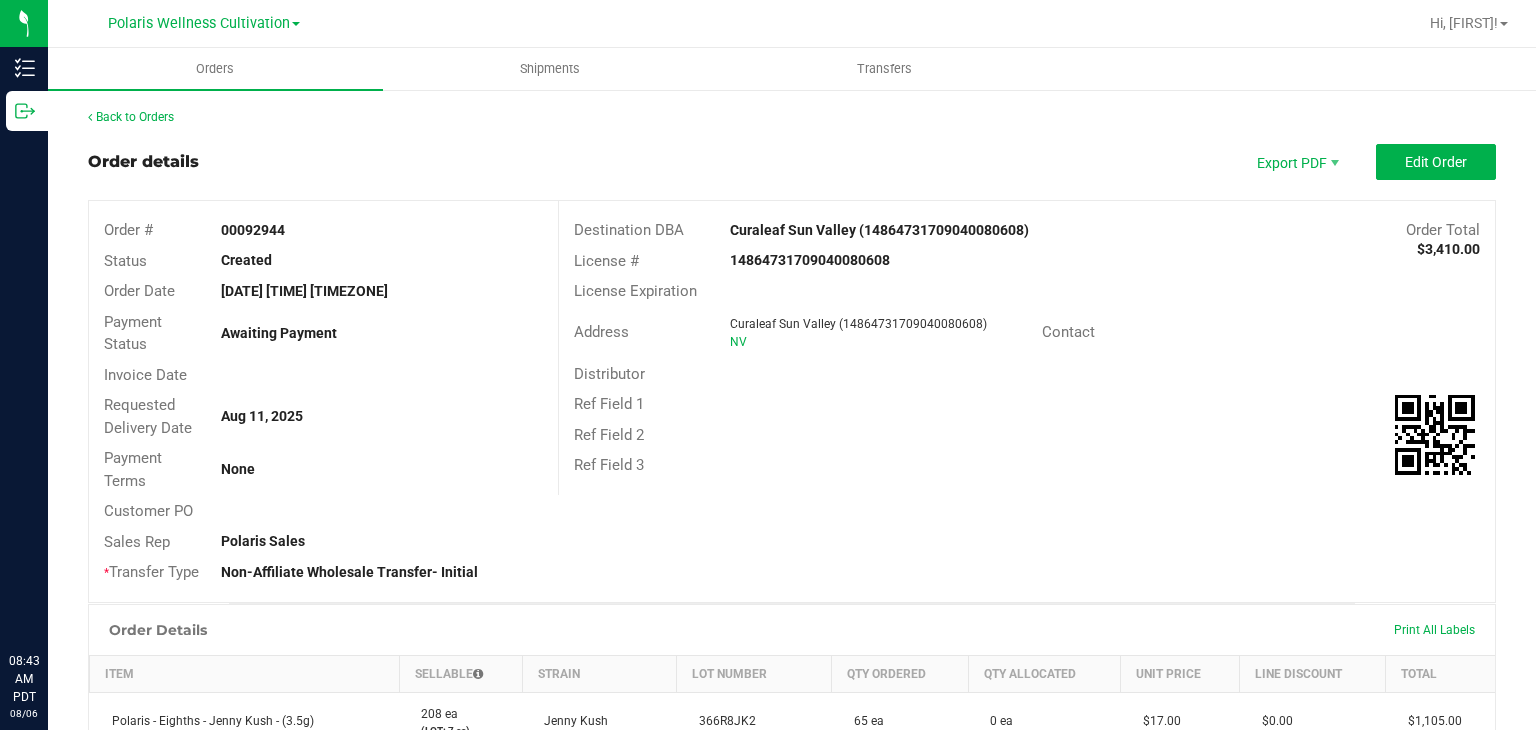 scroll, scrollTop: 0, scrollLeft: 0, axis: both 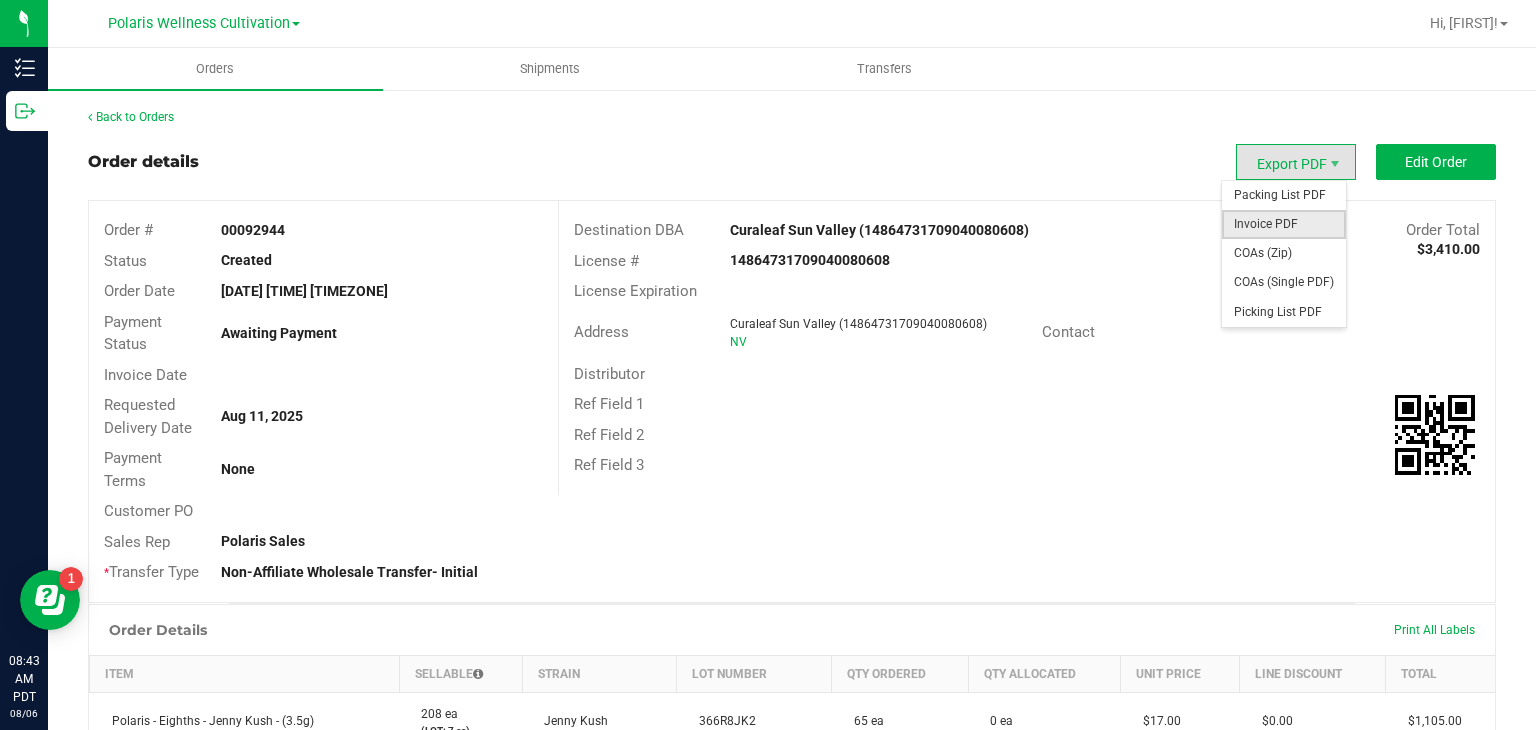 click on "Invoice PDF" at bounding box center (1284, 224) 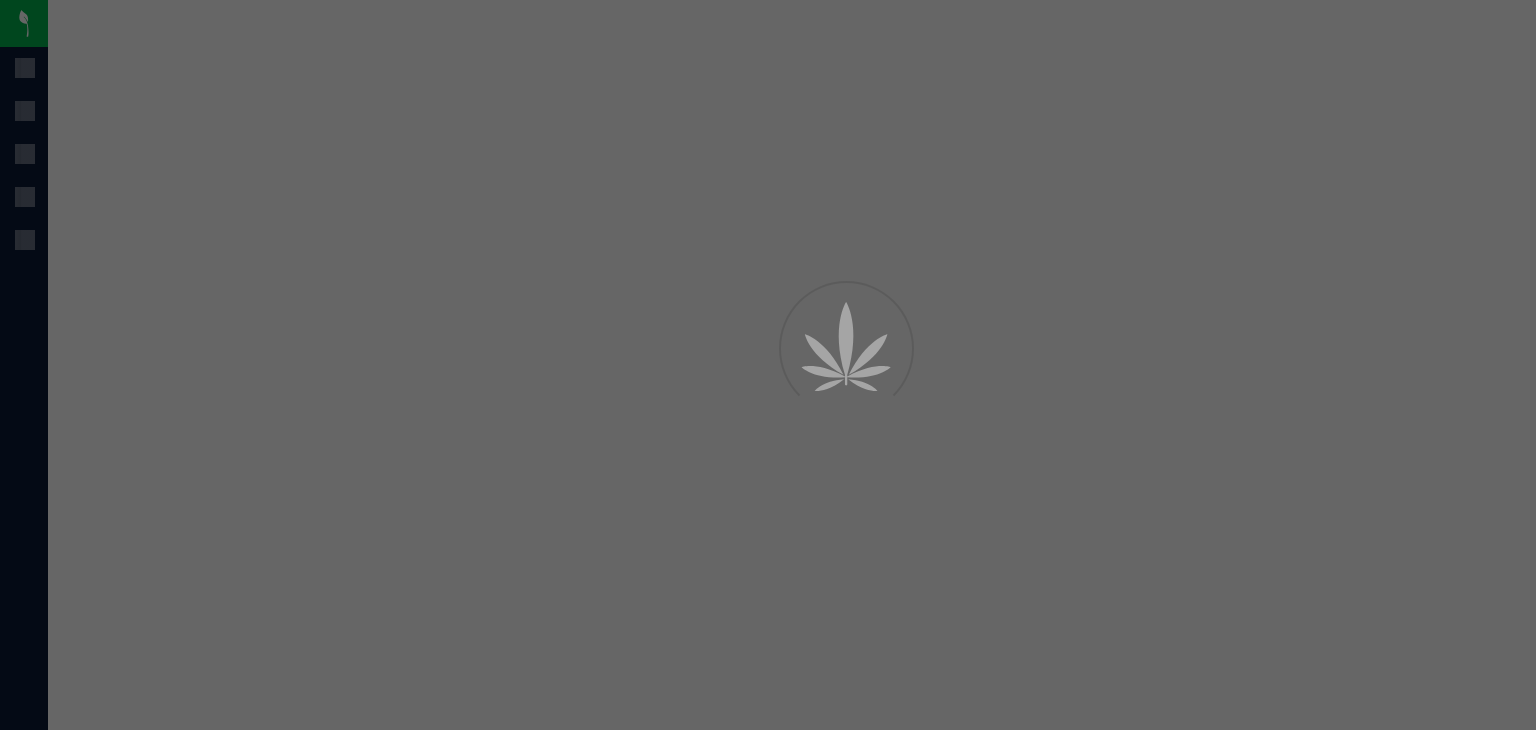 scroll, scrollTop: 0, scrollLeft: 0, axis: both 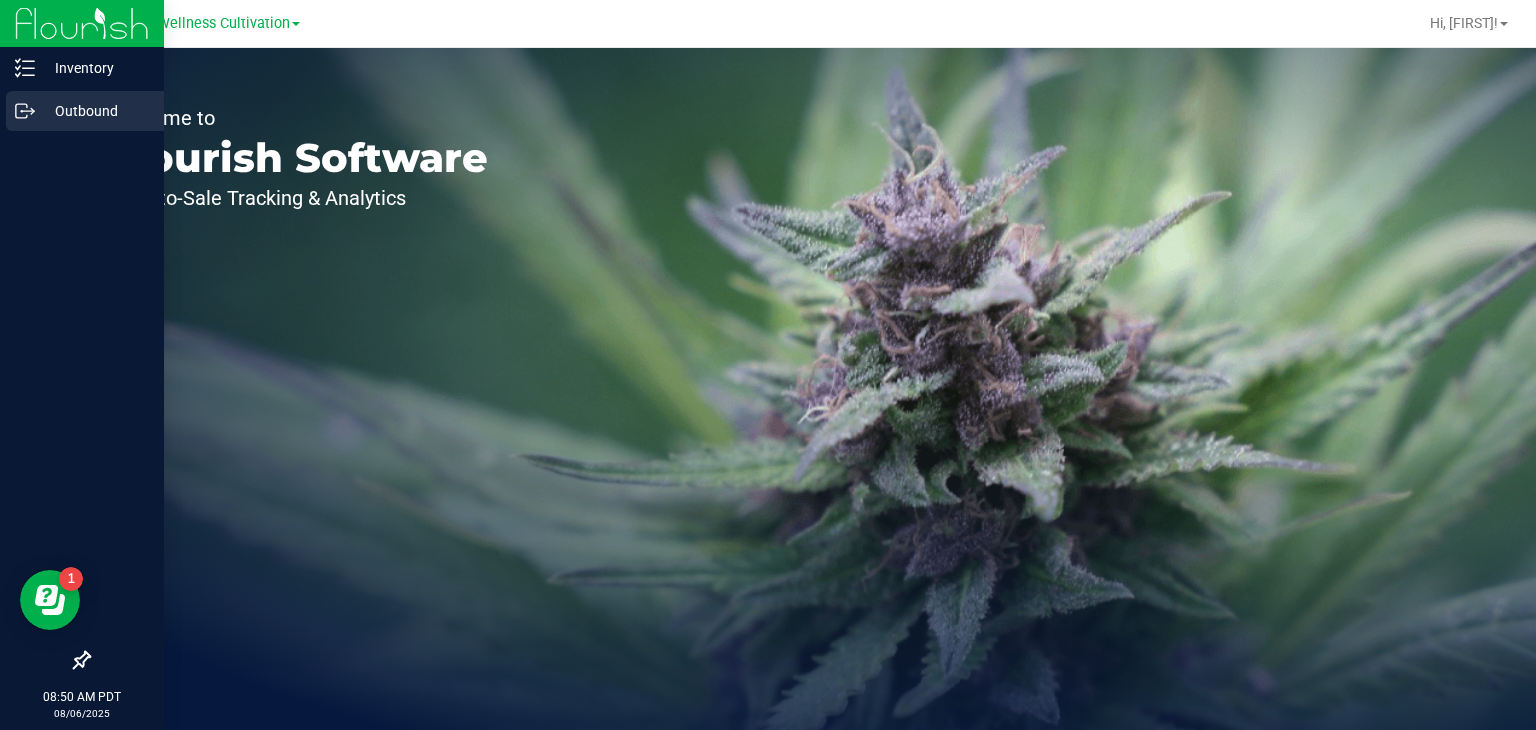 click on "Outbound" at bounding box center (85, 111) 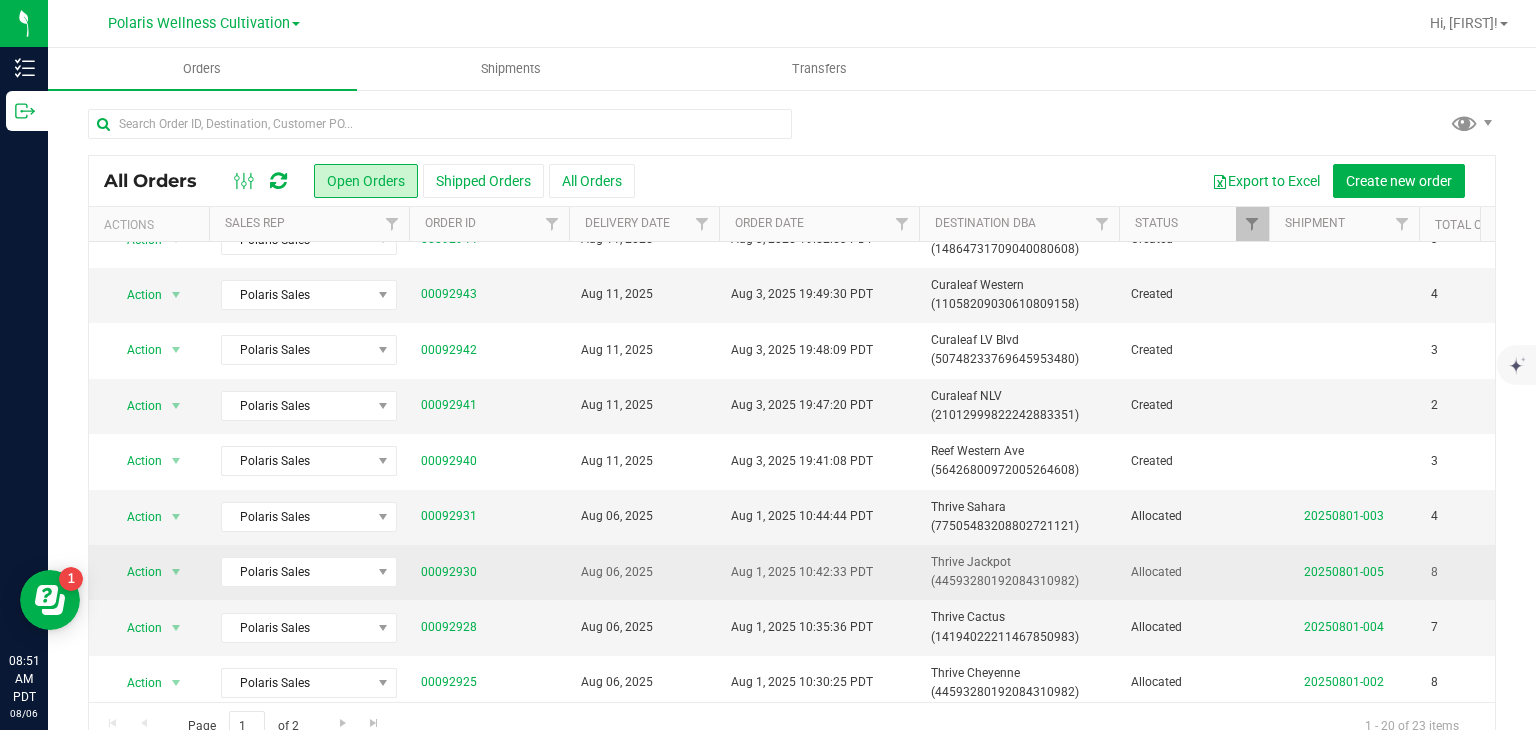 scroll, scrollTop: 482, scrollLeft: 0, axis: vertical 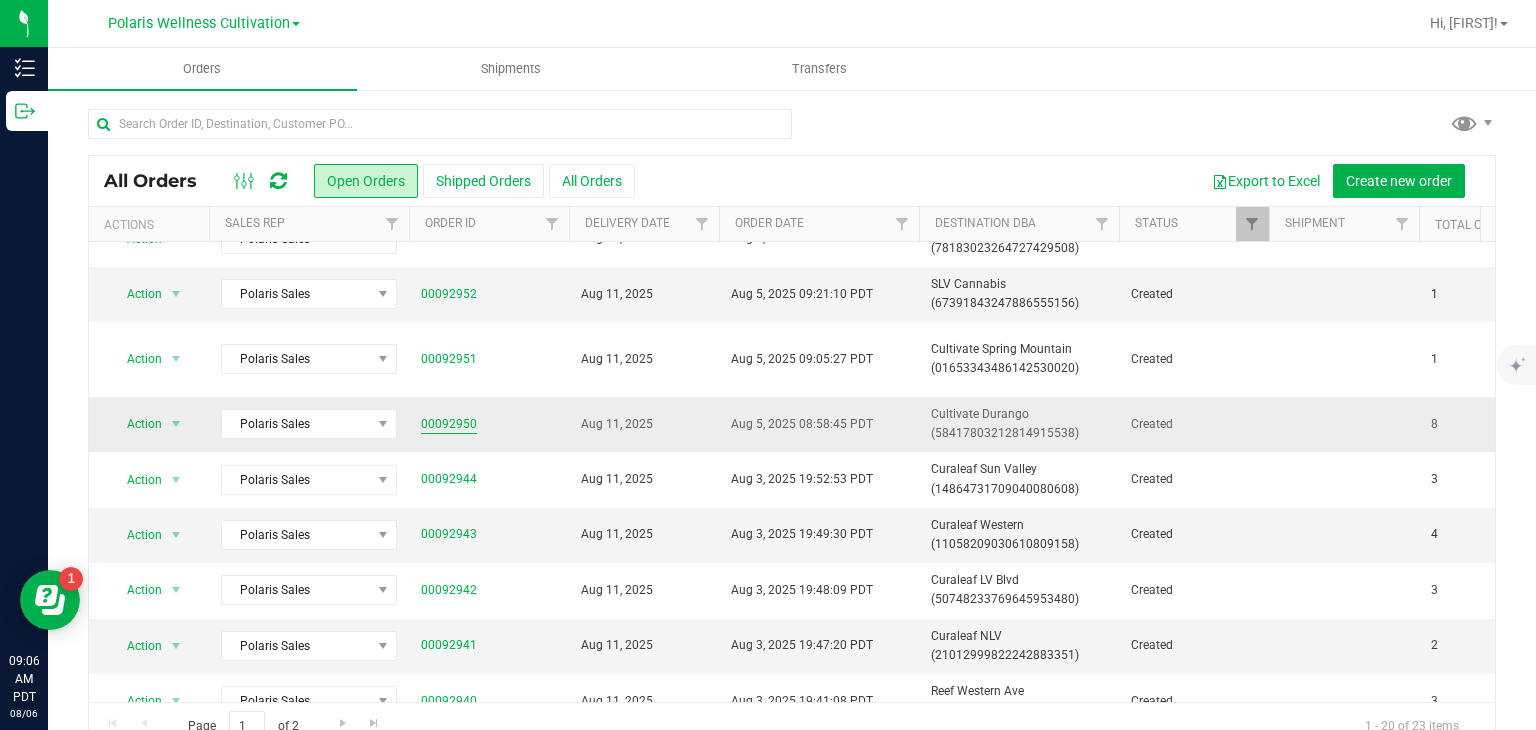 click on "00092950" at bounding box center [449, 424] 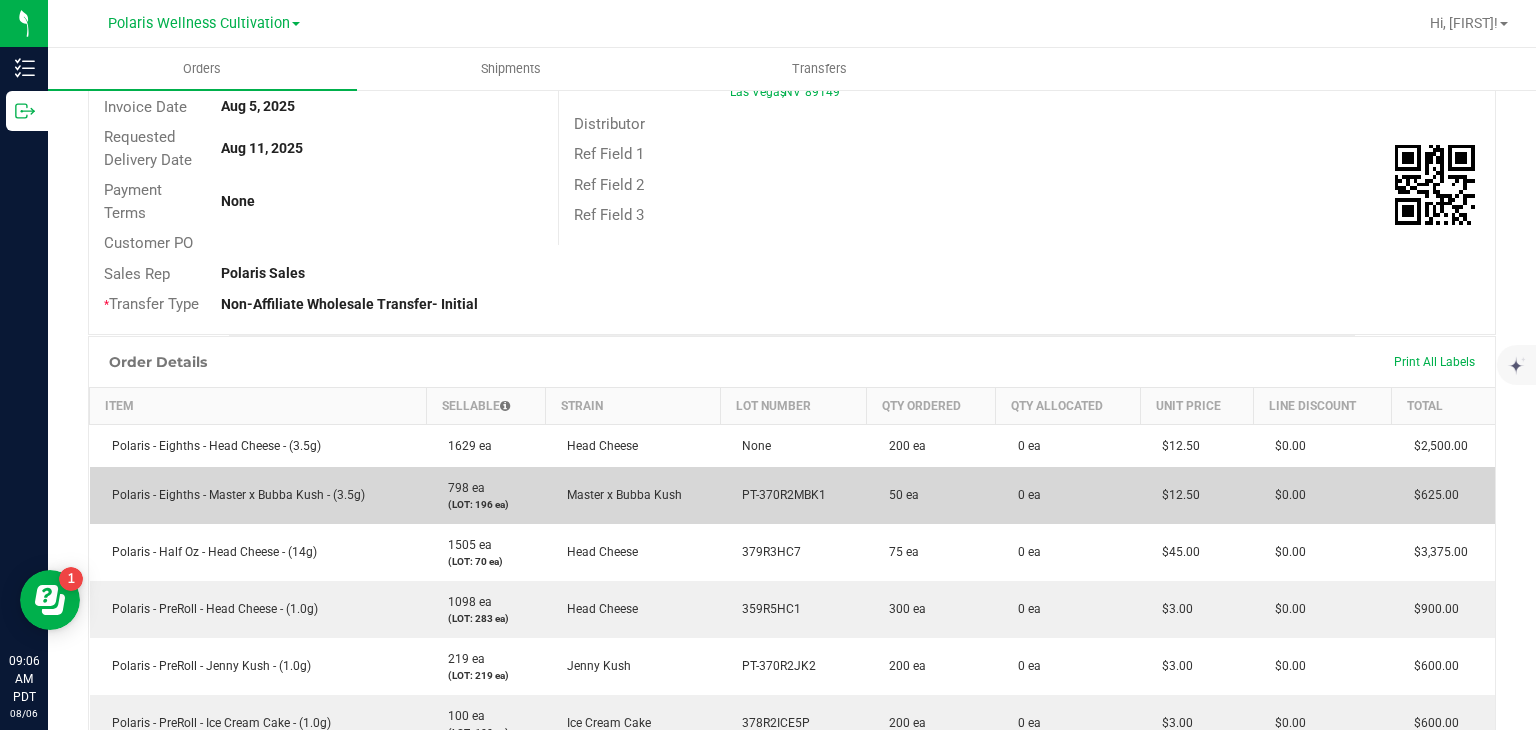 scroll, scrollTop: 256, scrollLeft: 0, axis: vertical 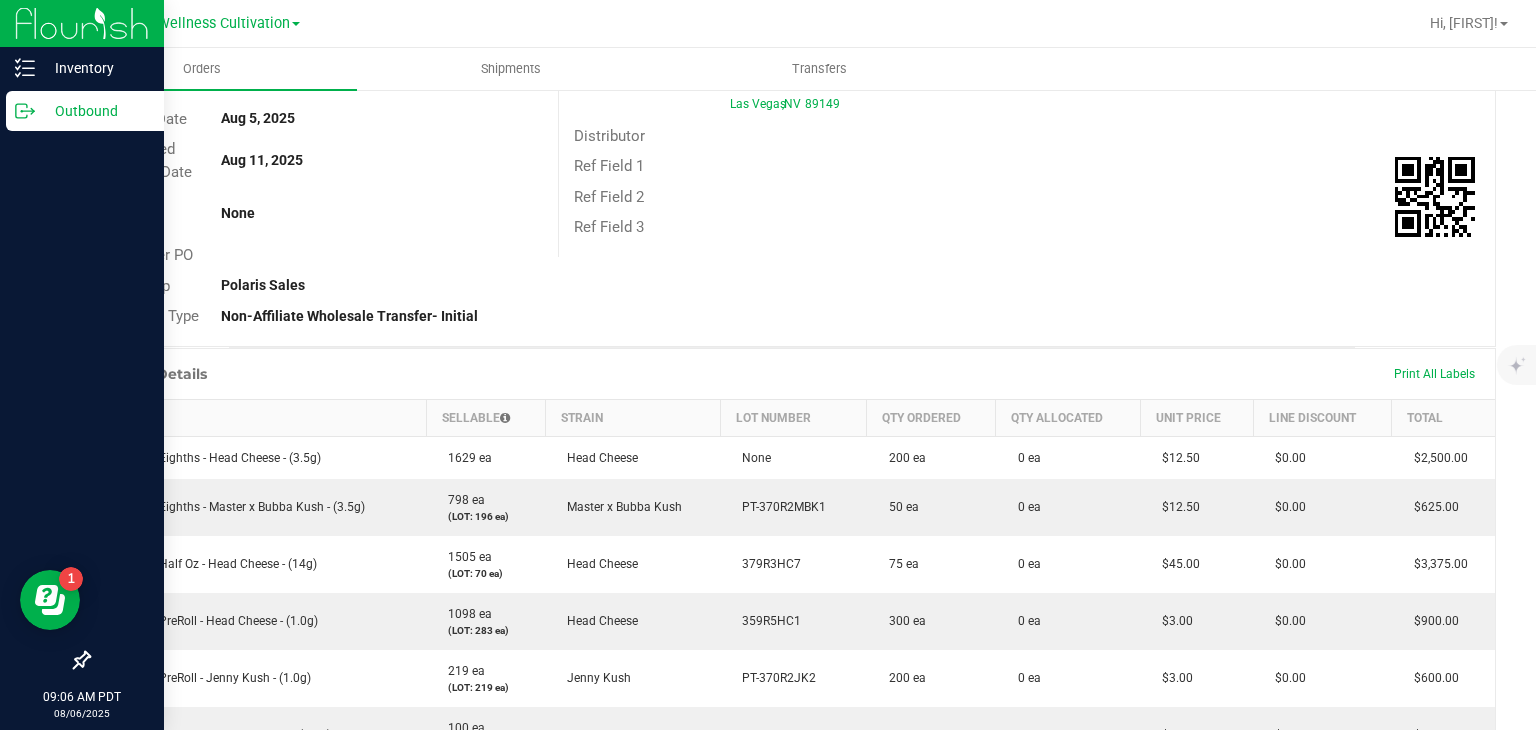 click on "Outbound" at bounding box center (95, 111) 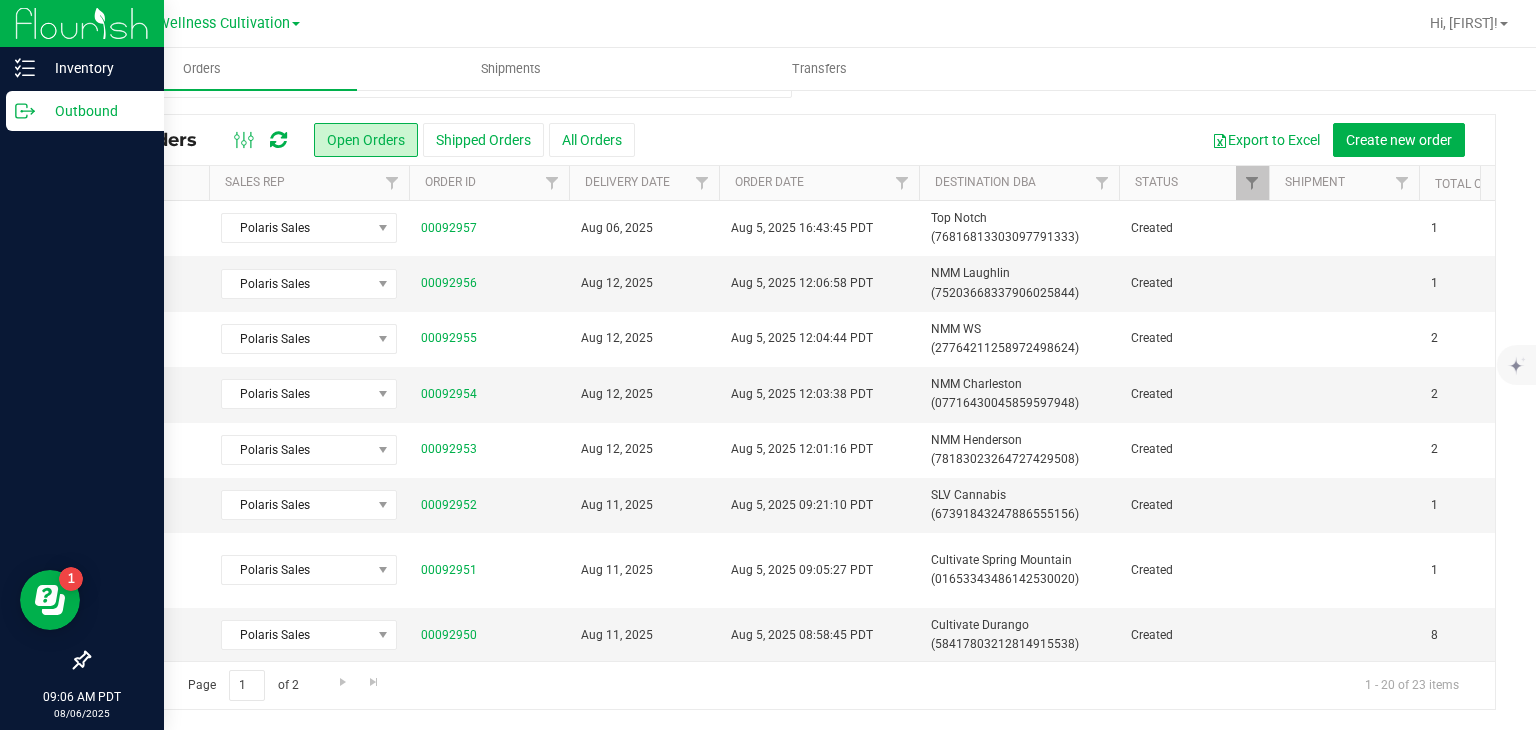 scroll, scrollTop: 0, scrollLeft: 0, axis: both 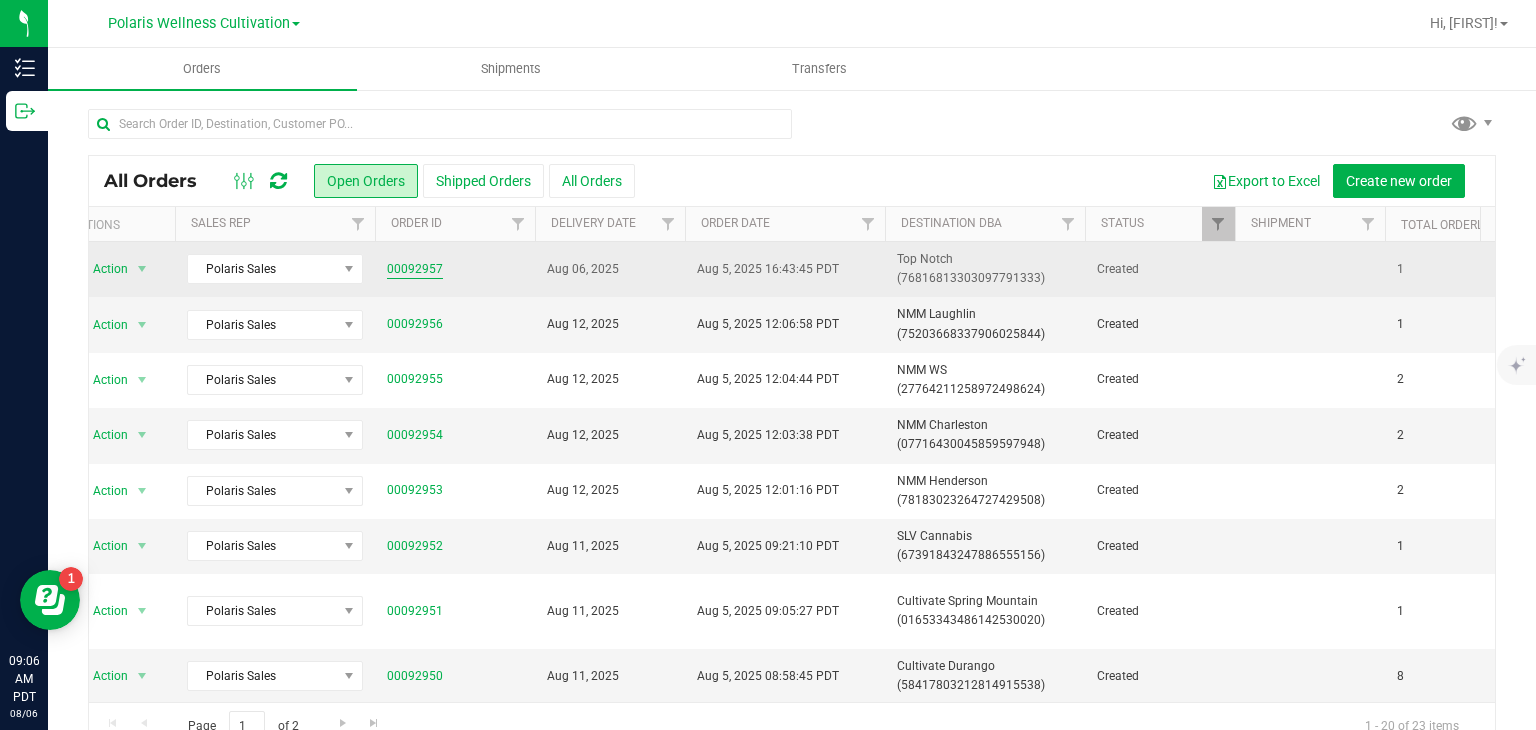 click on "00092957" at bounding box center [415, 269] 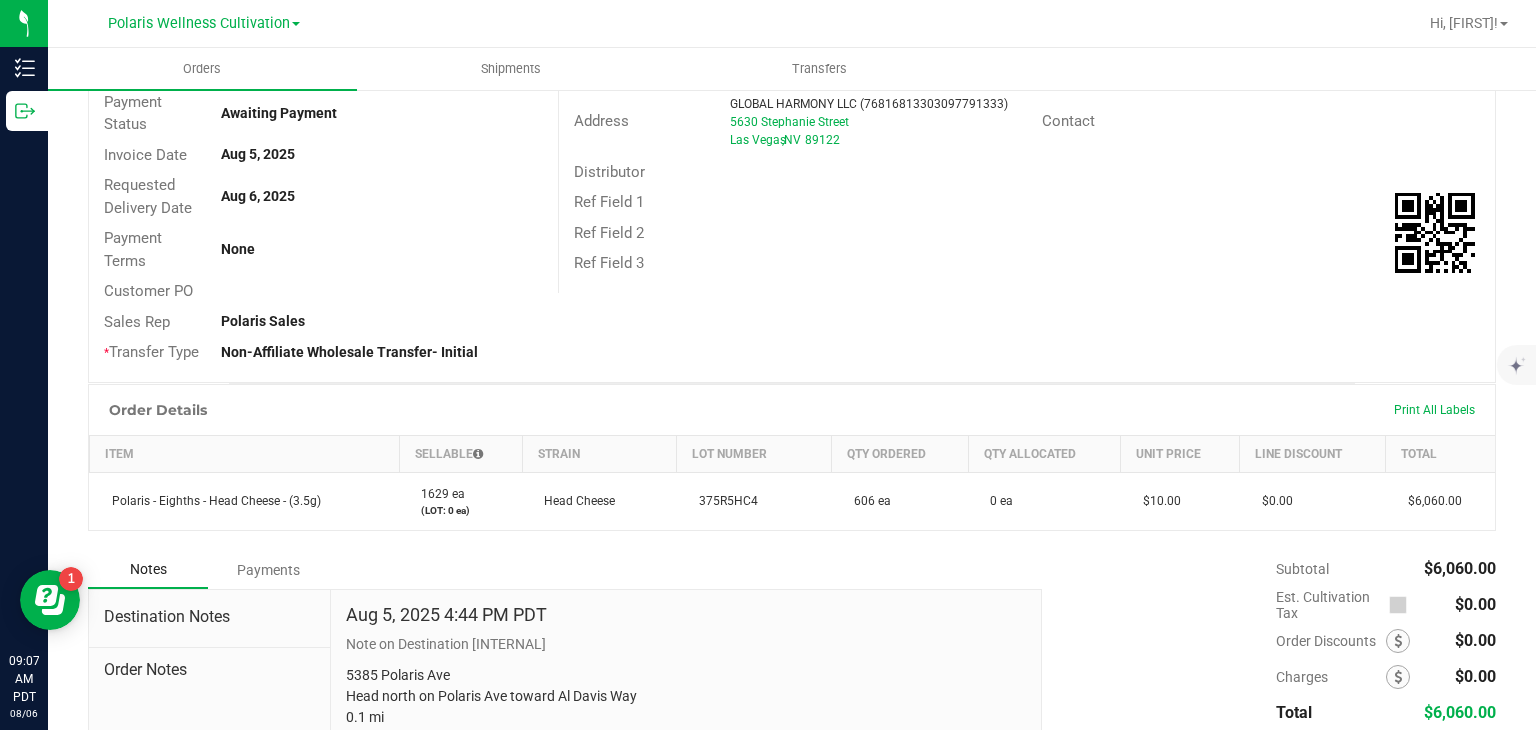 scroll, scrollTop: 0, scrollLeft: 0, axis: both 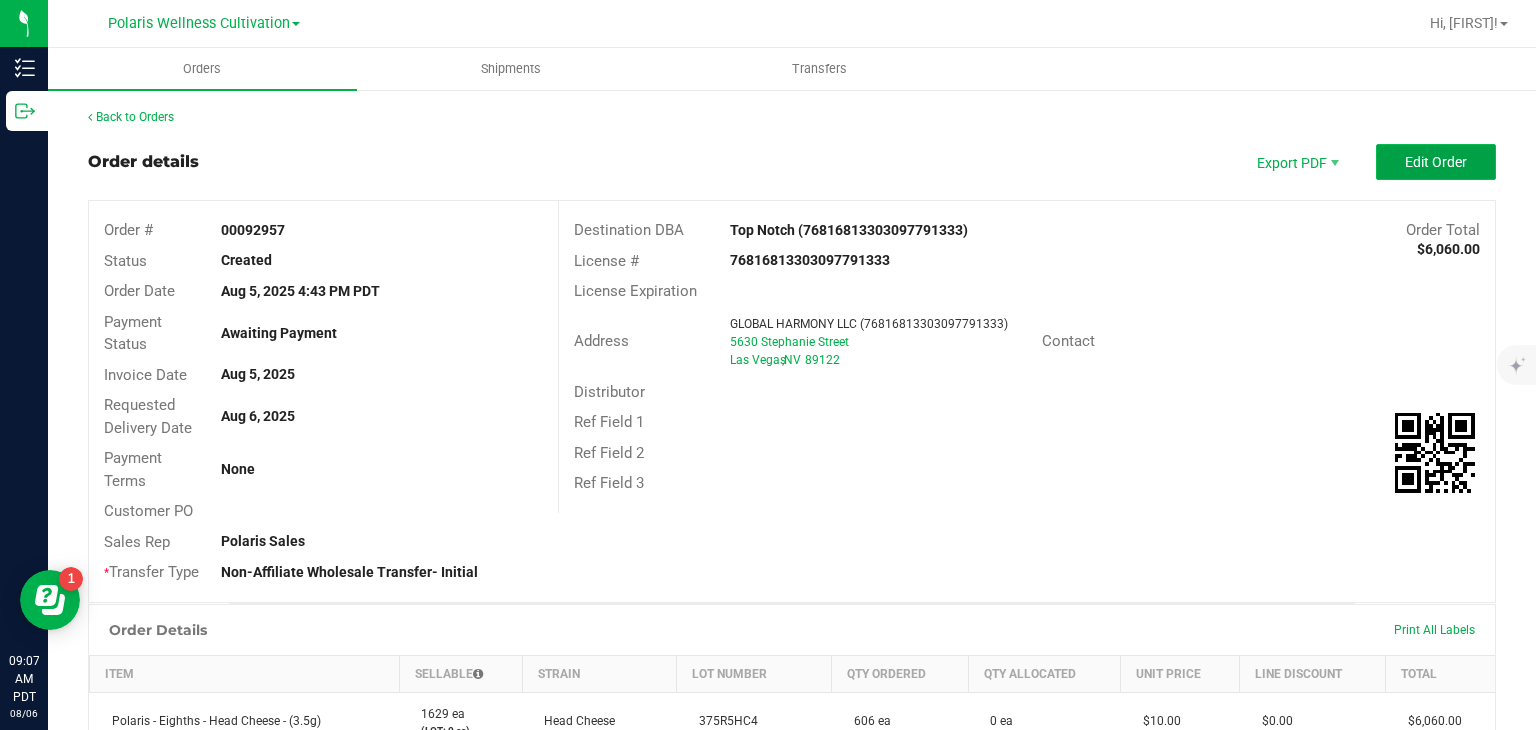 click on "Edit Order" at bounding box center [1436, 162] 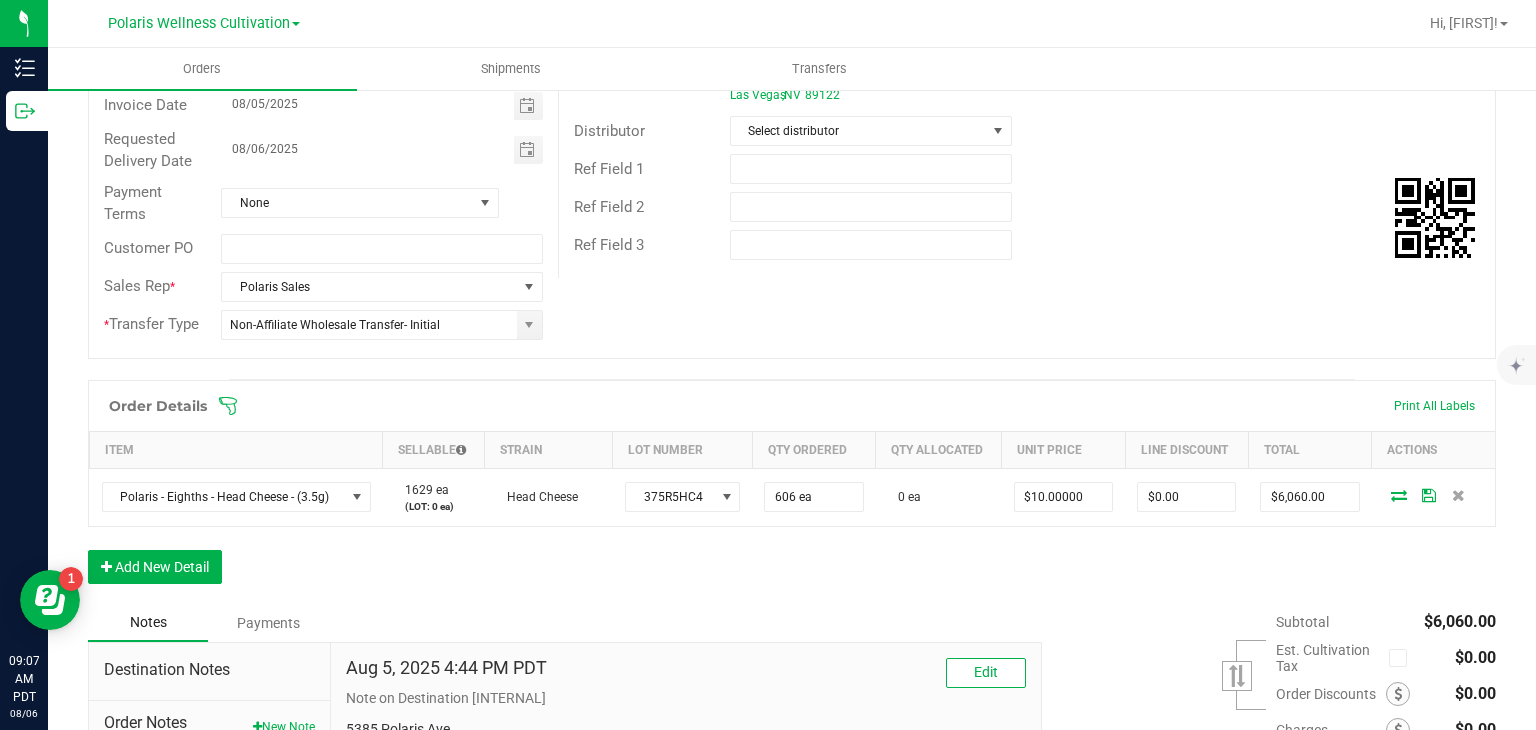 scroll, scrollTop: 287, scrollLeft: 0, axis: vertical 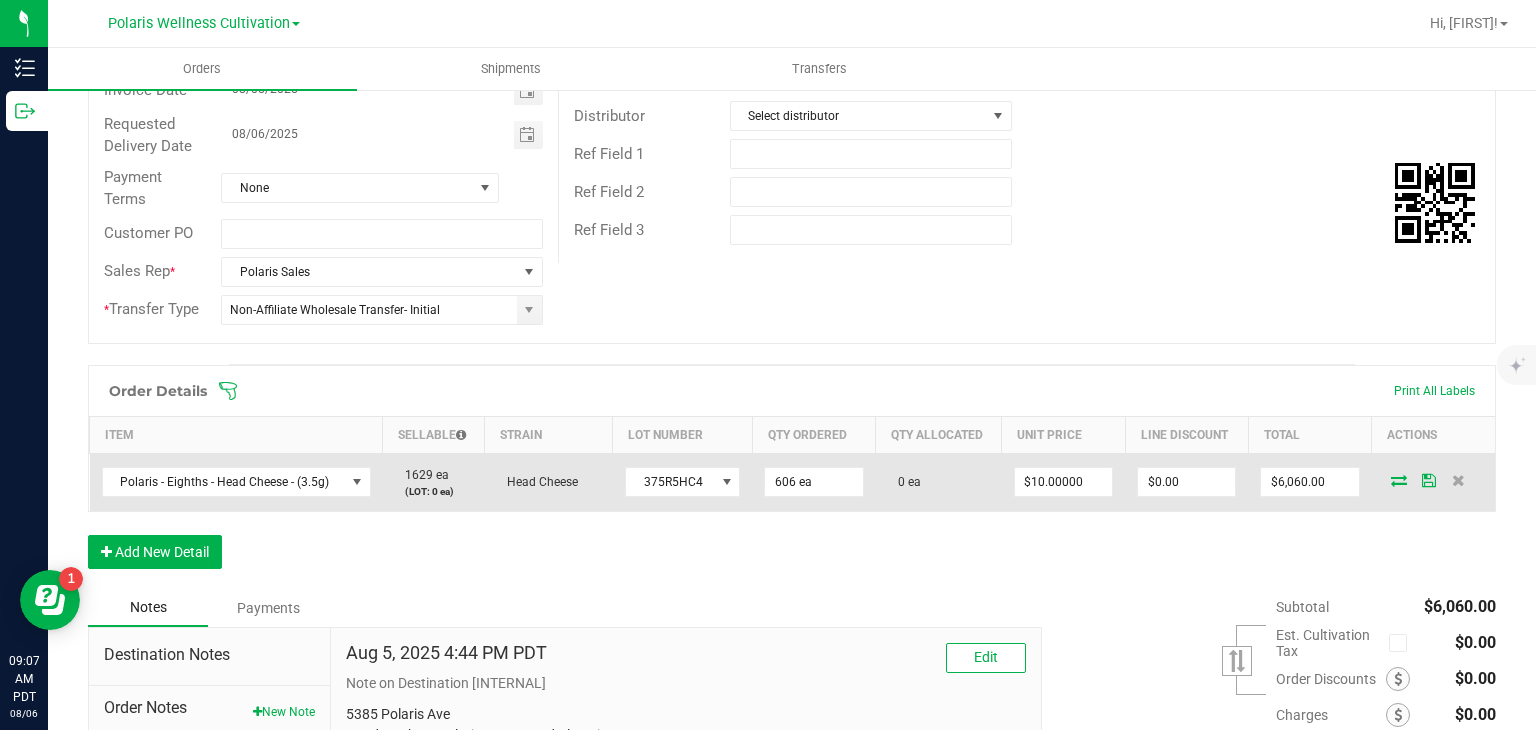 click at bounding box center (1399, 480) 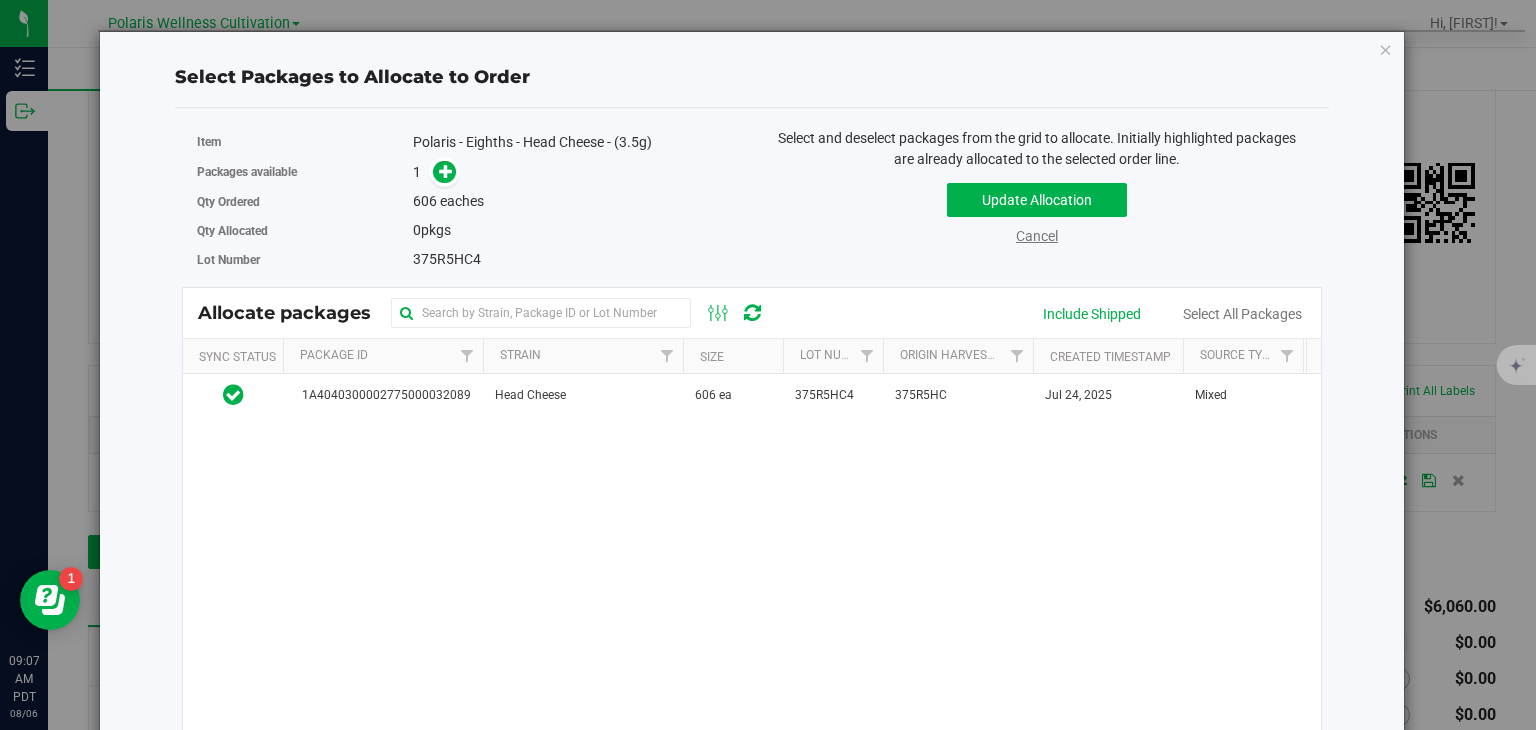 click on "Cancel" at bounding box center (1037, 236) 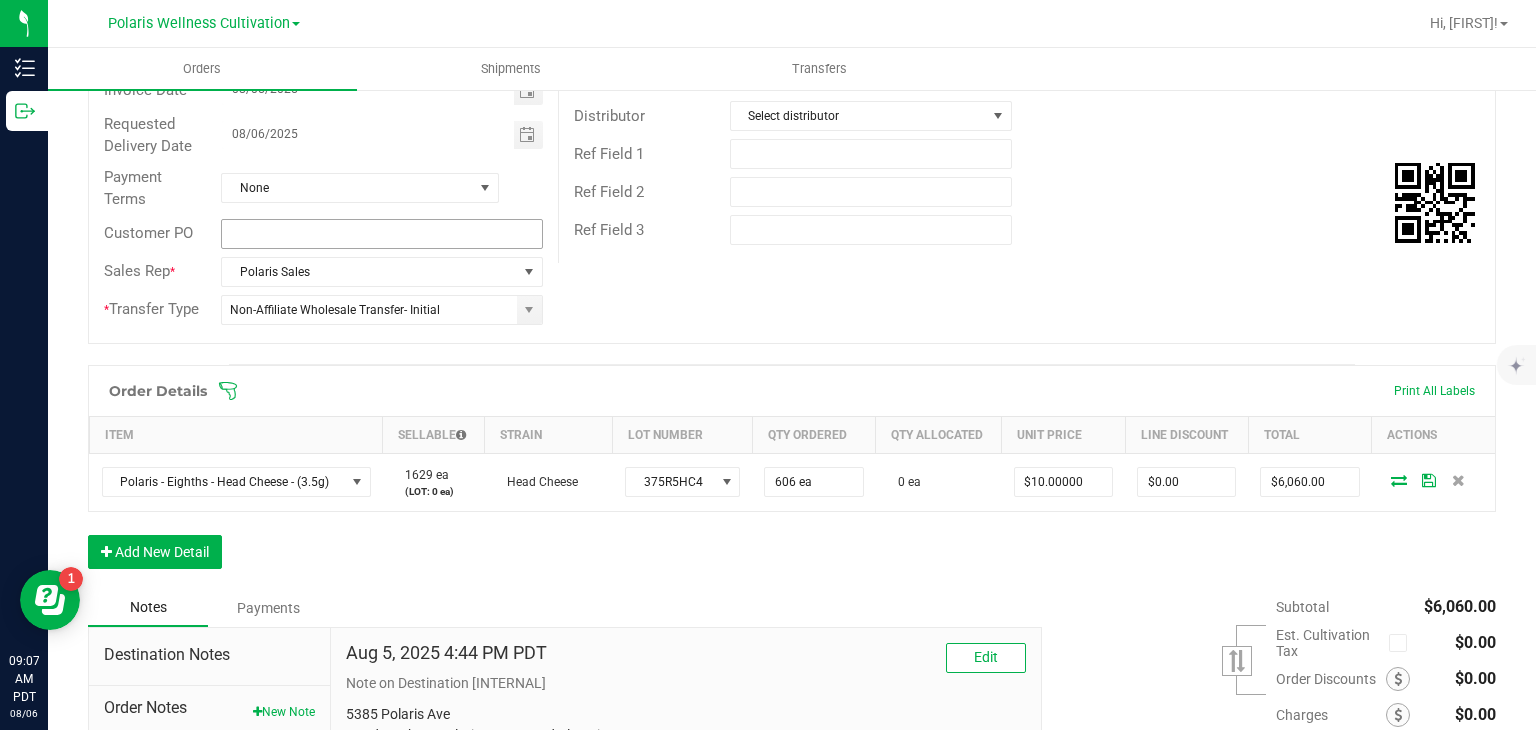 scroll, scrollTop: 0, scrollLeft: 0, axis: both 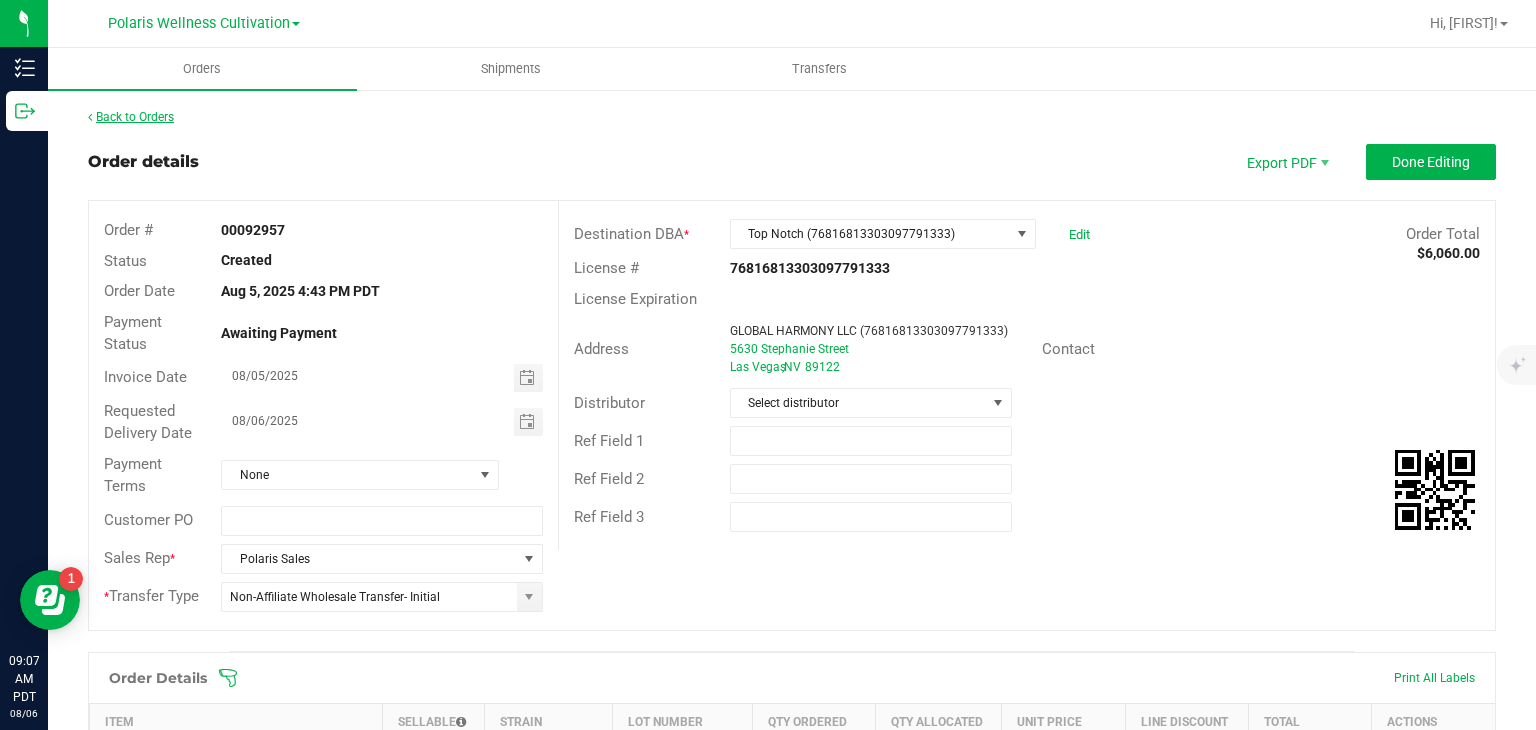 click on "Back to Orders" at bounding box center (131, 117) 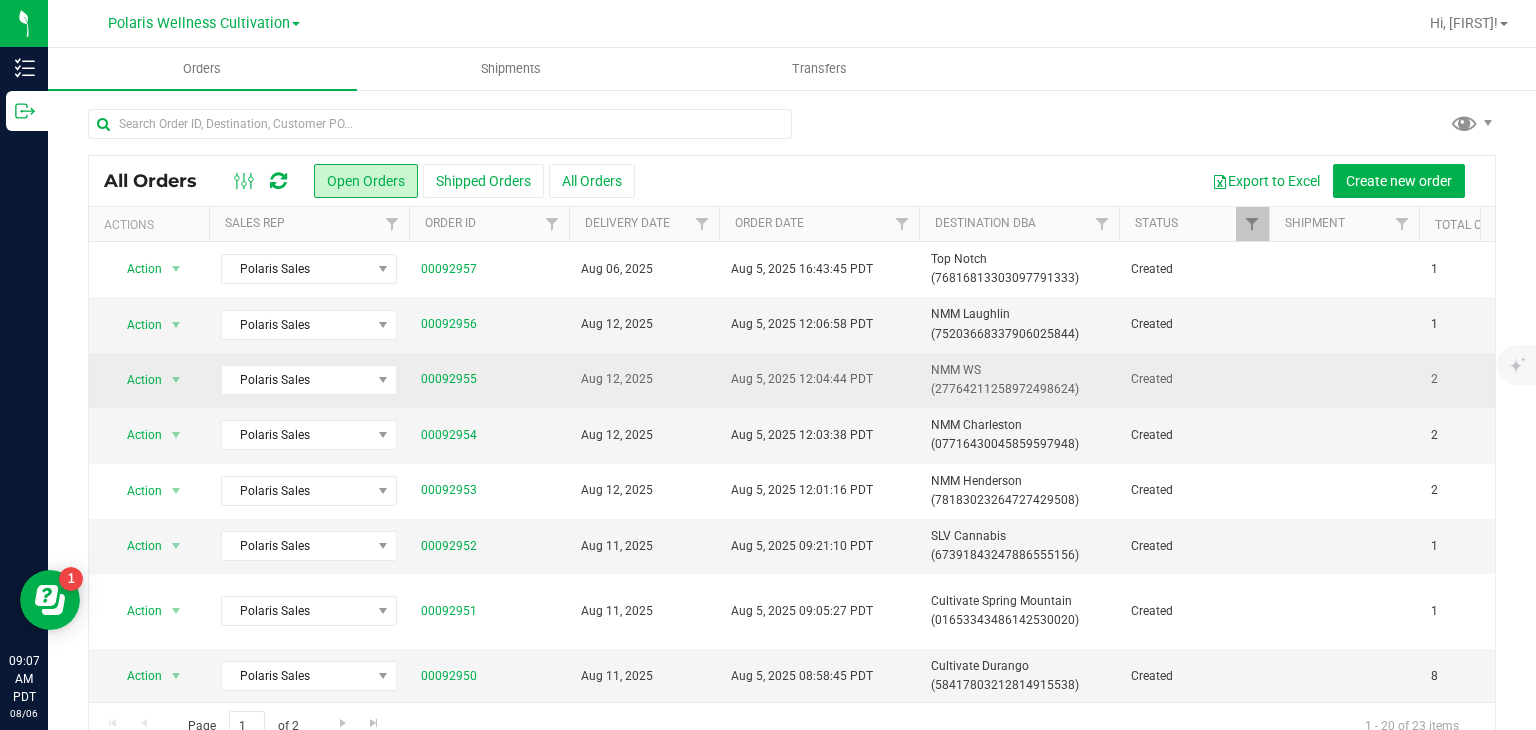 click on "NMM WS (27764211258972498624)" at bounding box center [1019, 380] 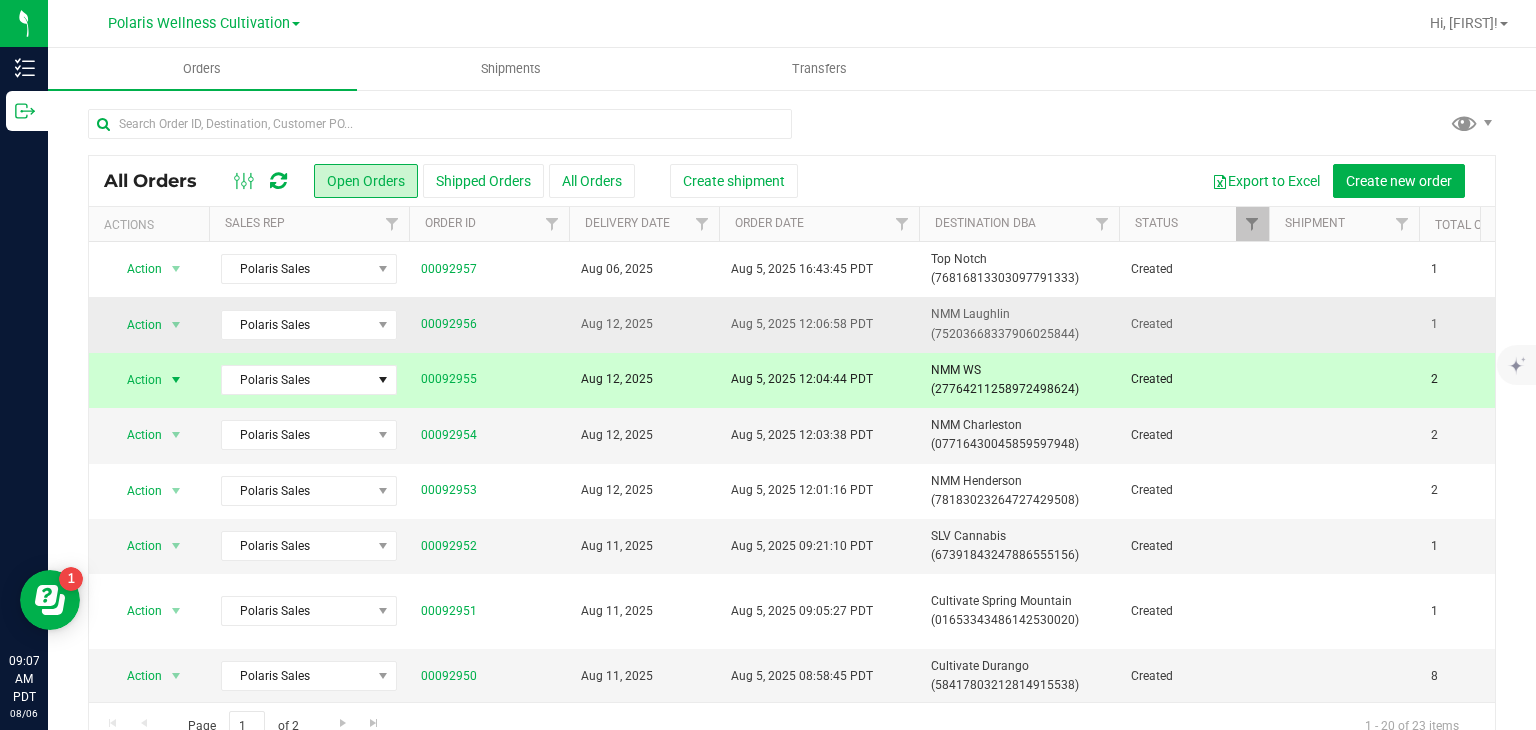 scroll, scrollTop: 0, scrollLeft: 166, axis: horizontal 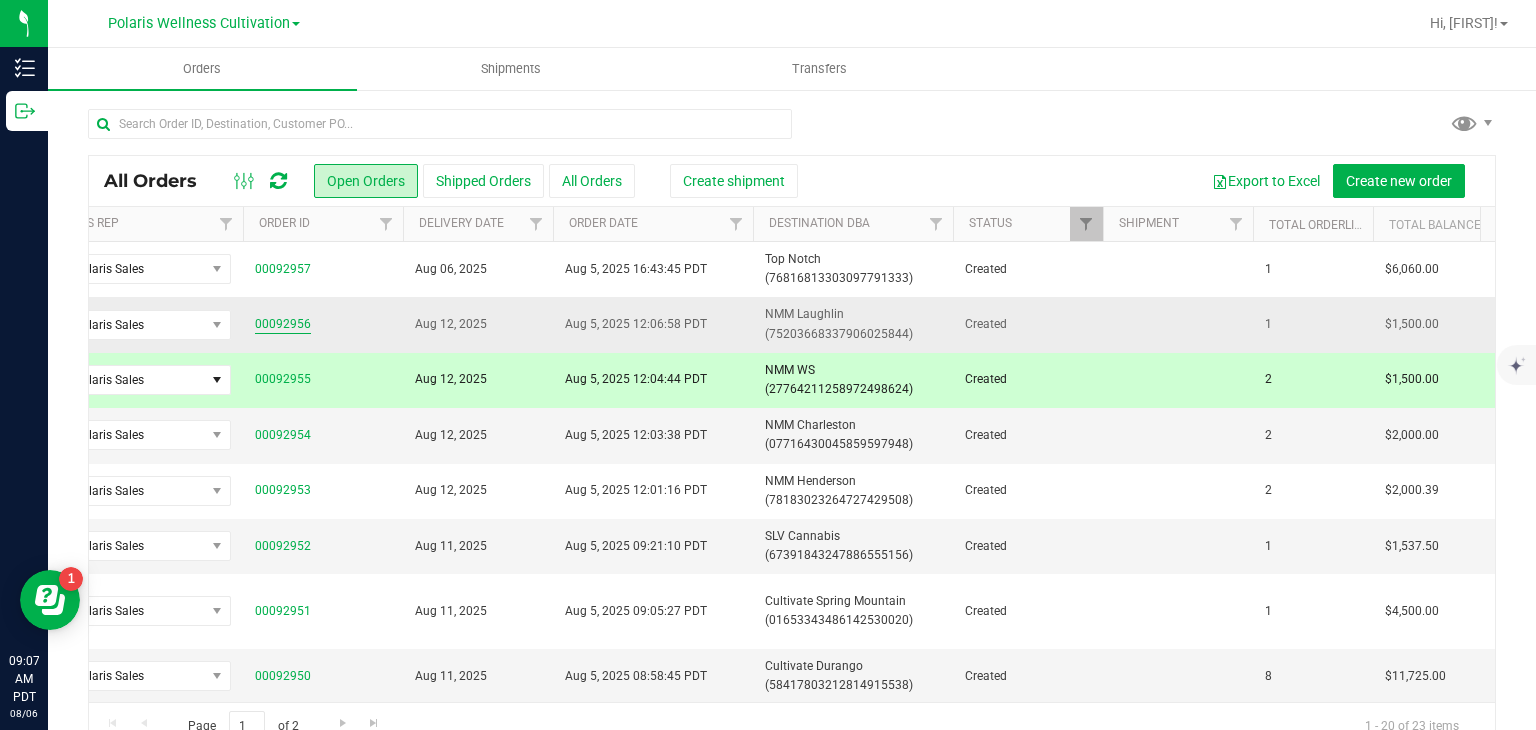 click on "00092956" at bounding box center (283, 324) 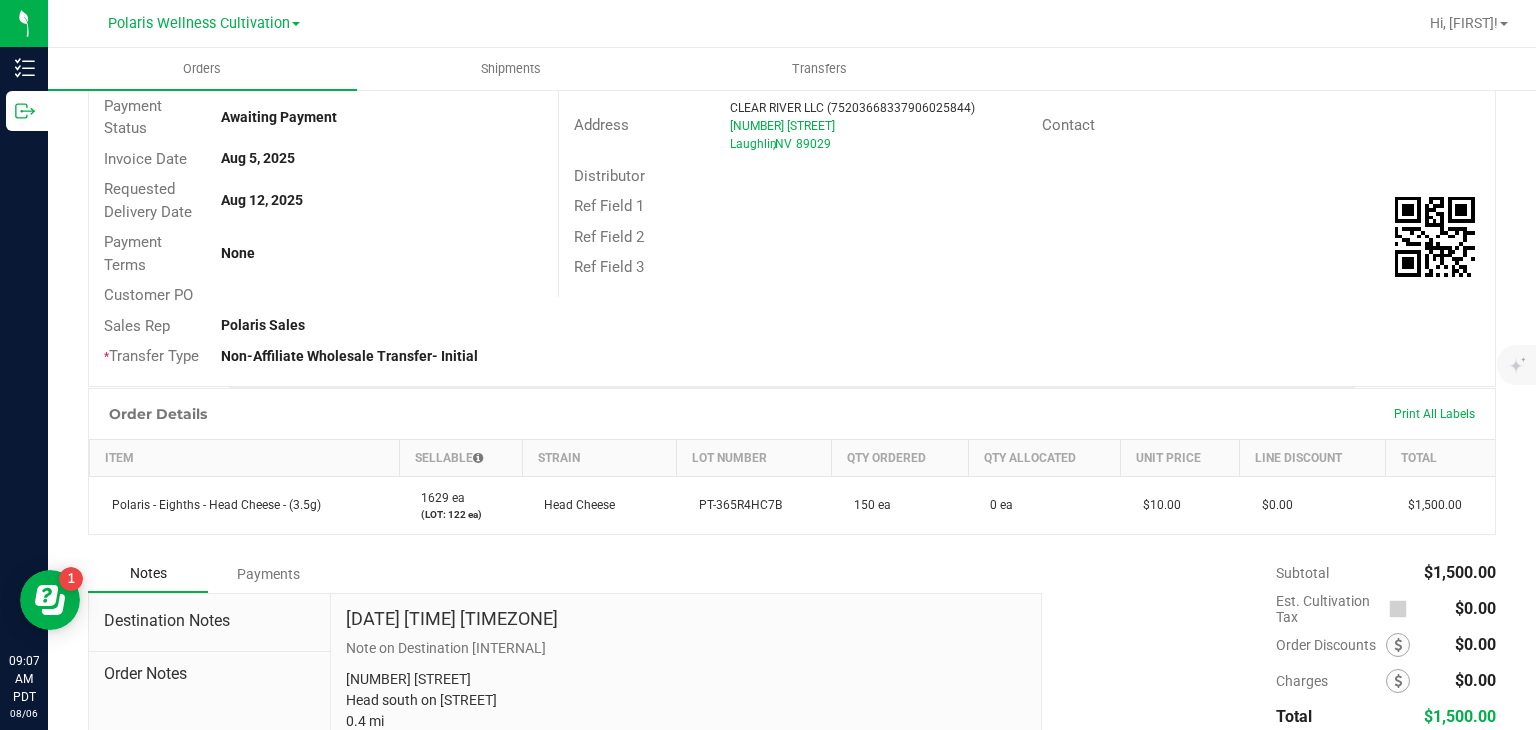 scroll, scrollTop: 218, scrollLeft: 0, axis: vertical 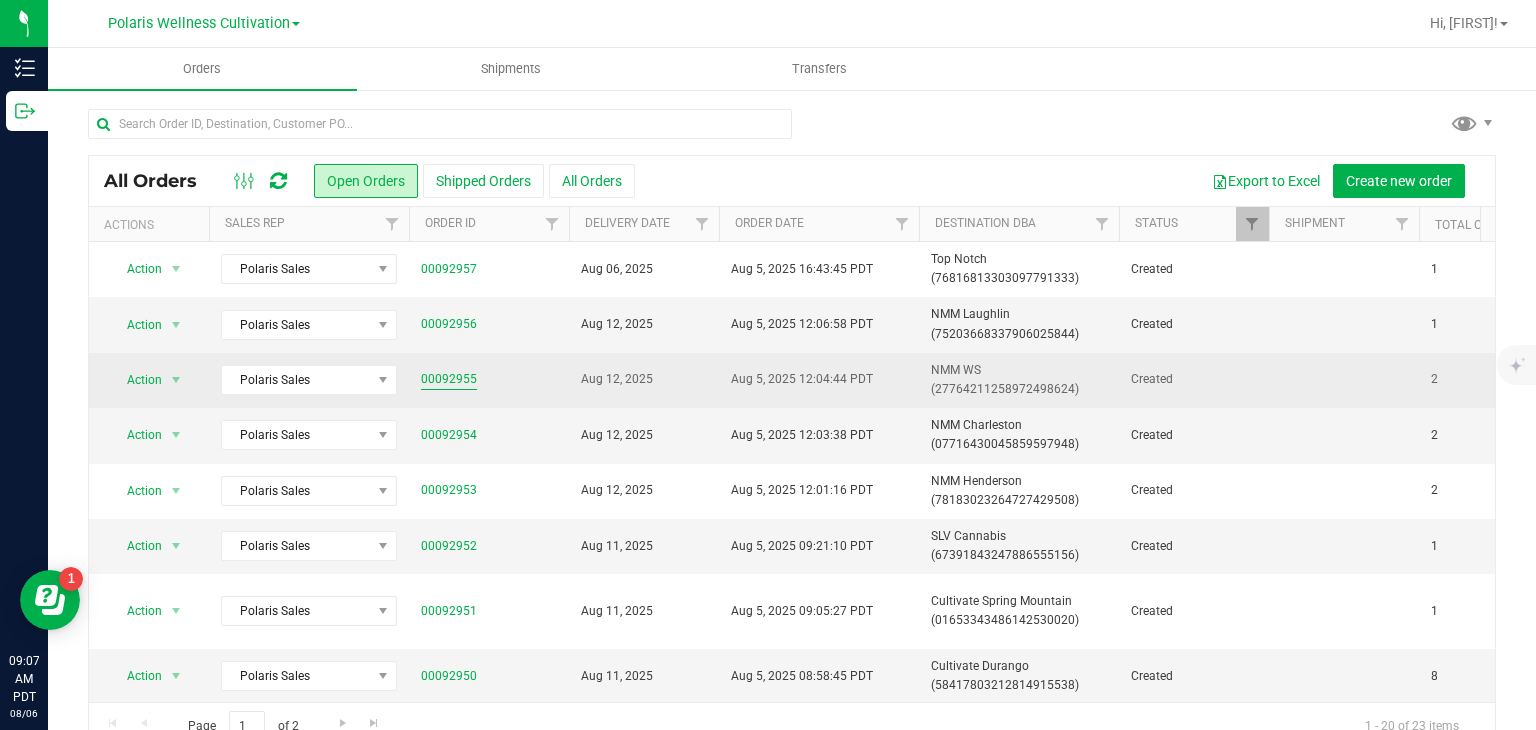 click on "00092955" at bounding box center [449, 379] 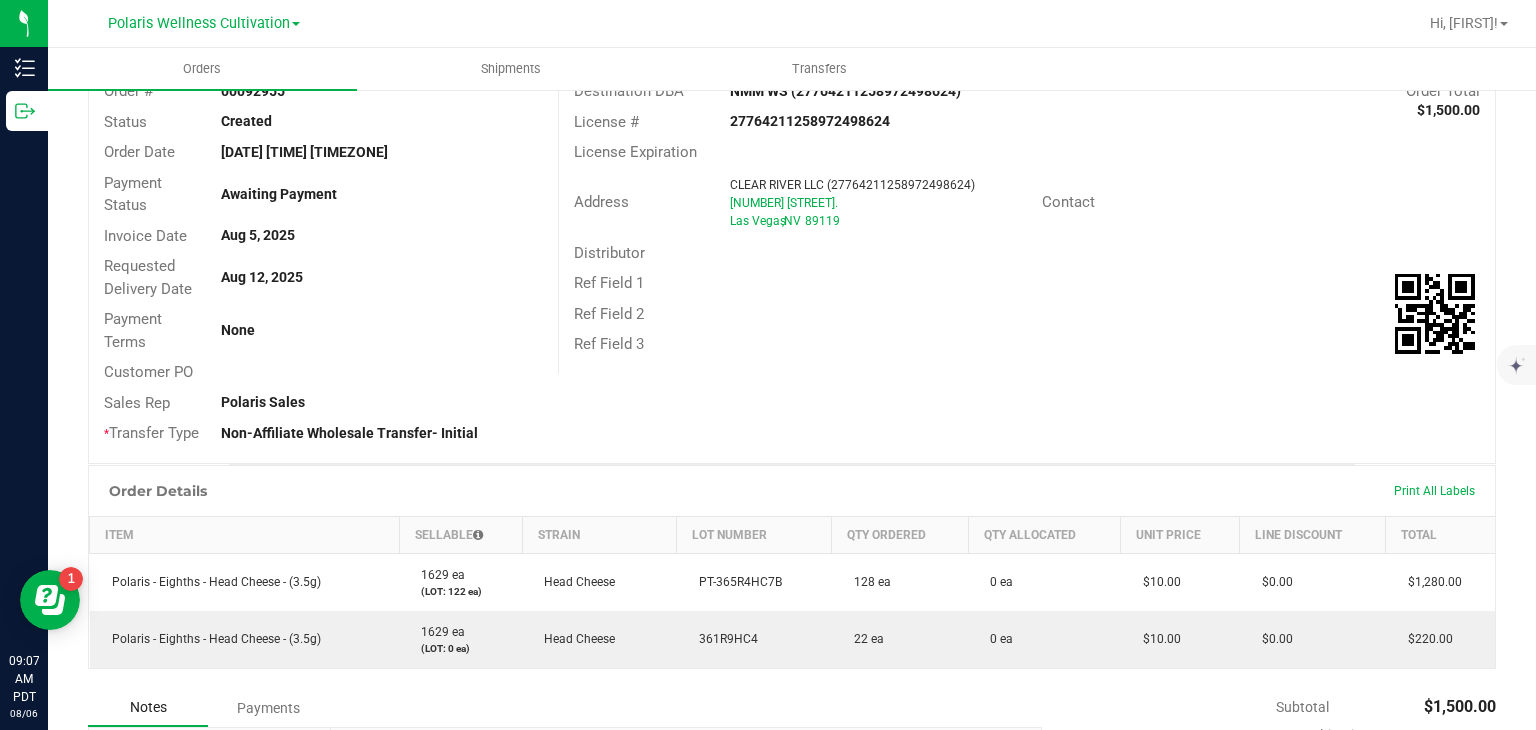 scroll, scrollTop: 142, scrollLeft: 0, axis: vertical 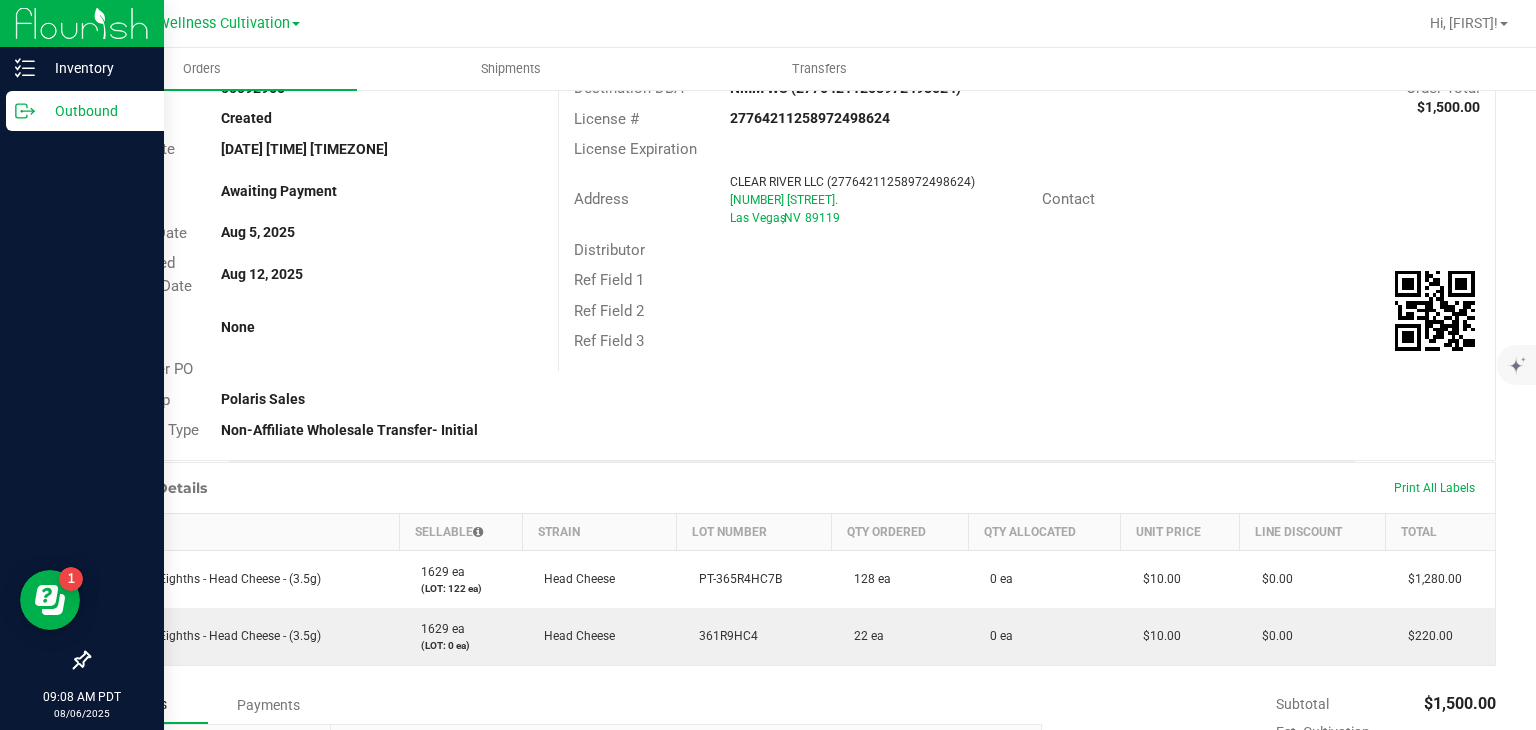 click on "Outbound" at bounding box center (95, 111) 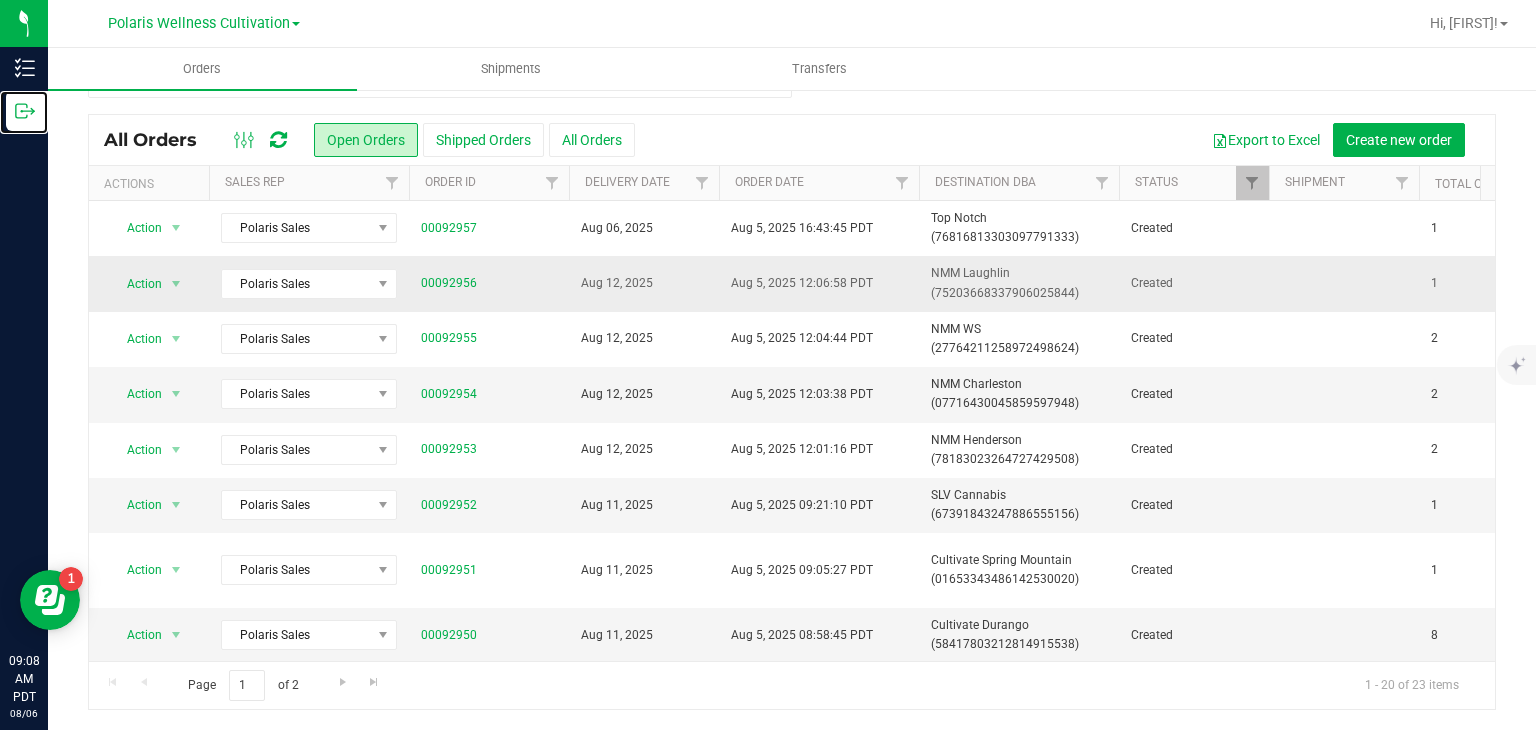 scroll, scrollTop: 0, scrollLeft: 0, axis: both 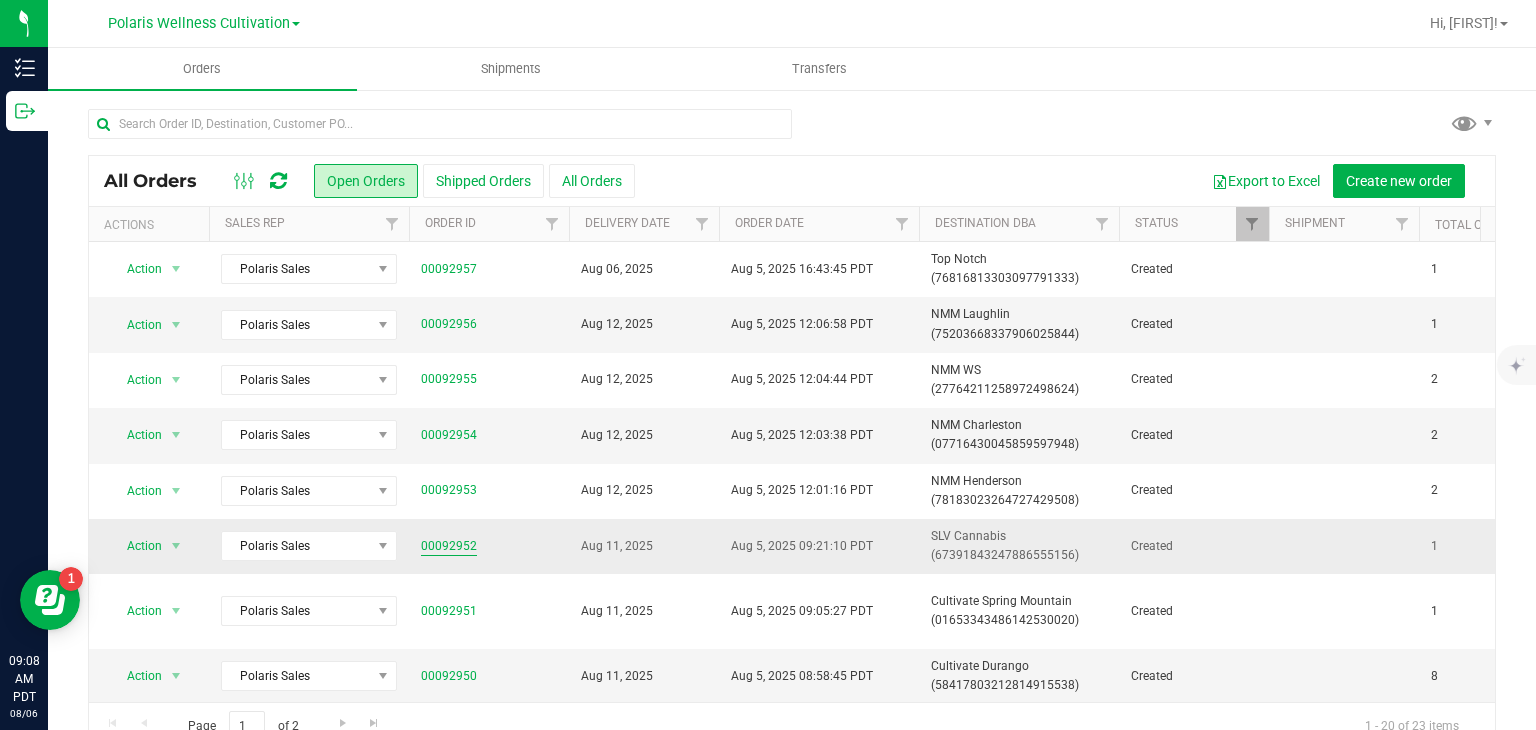 click on "00092952" at bounding box center (449, 546) 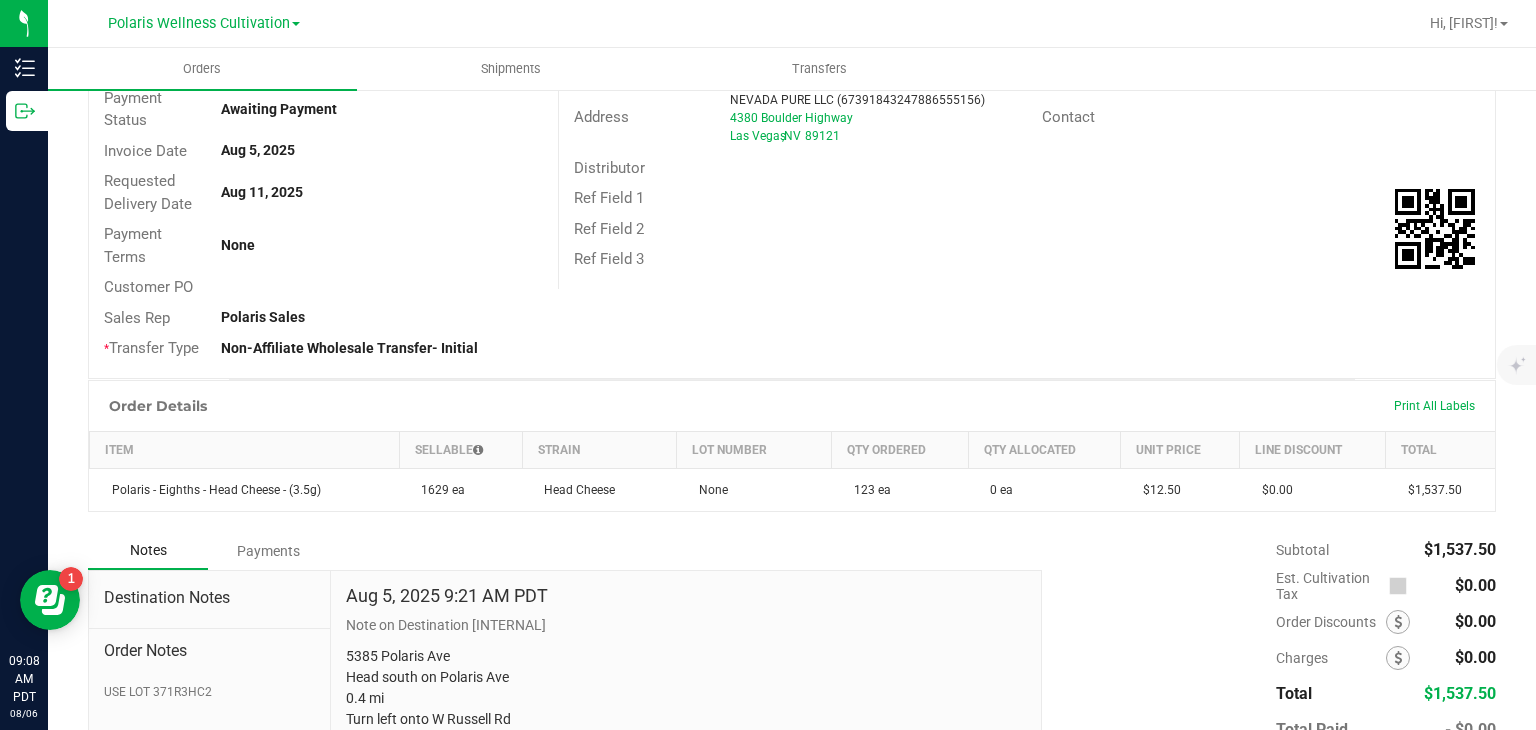 scroll, scrollTop: 0, scrollLeft: 0, axis: both 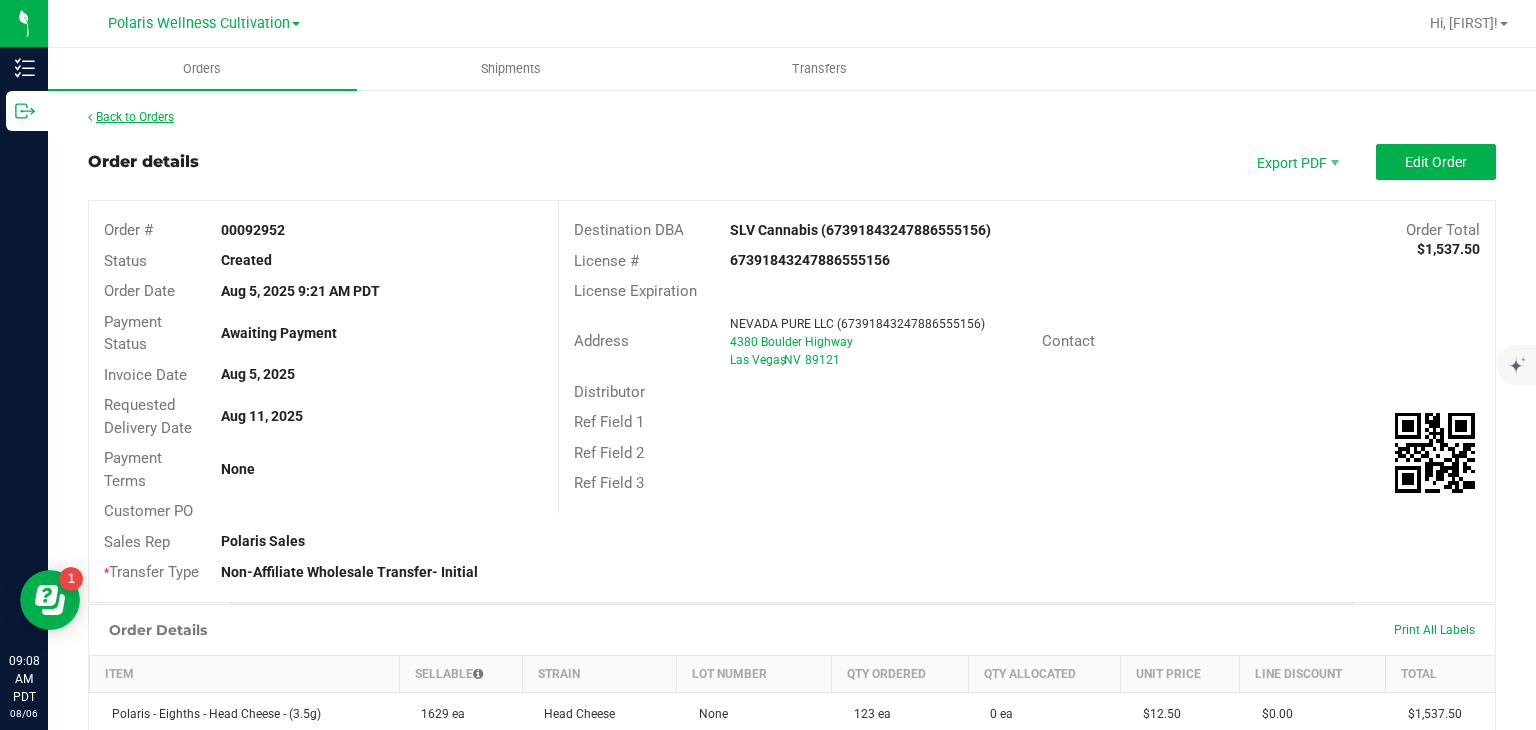 click on "Back to Orders" at bounding box center [131, 117] 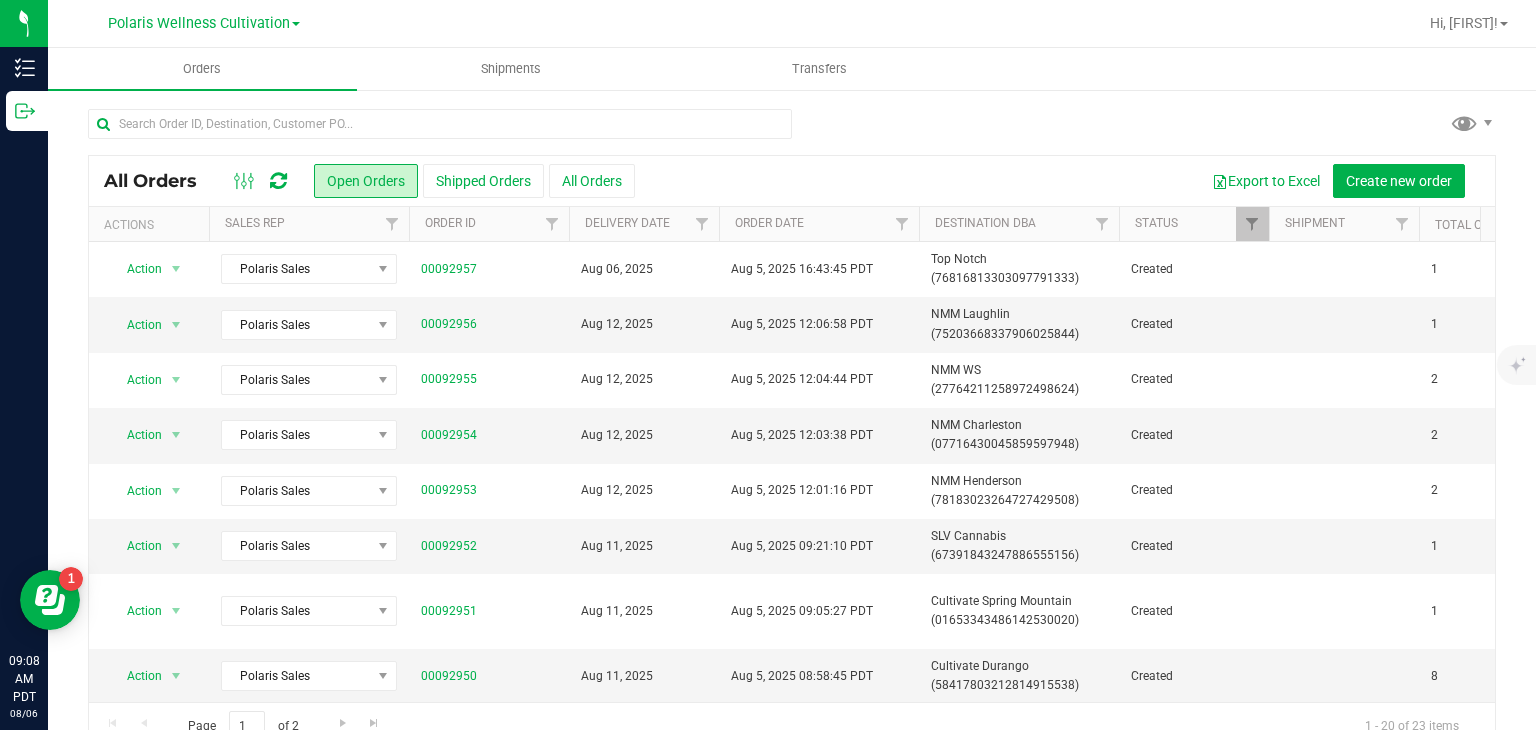 click at bounding box center (792, 132) 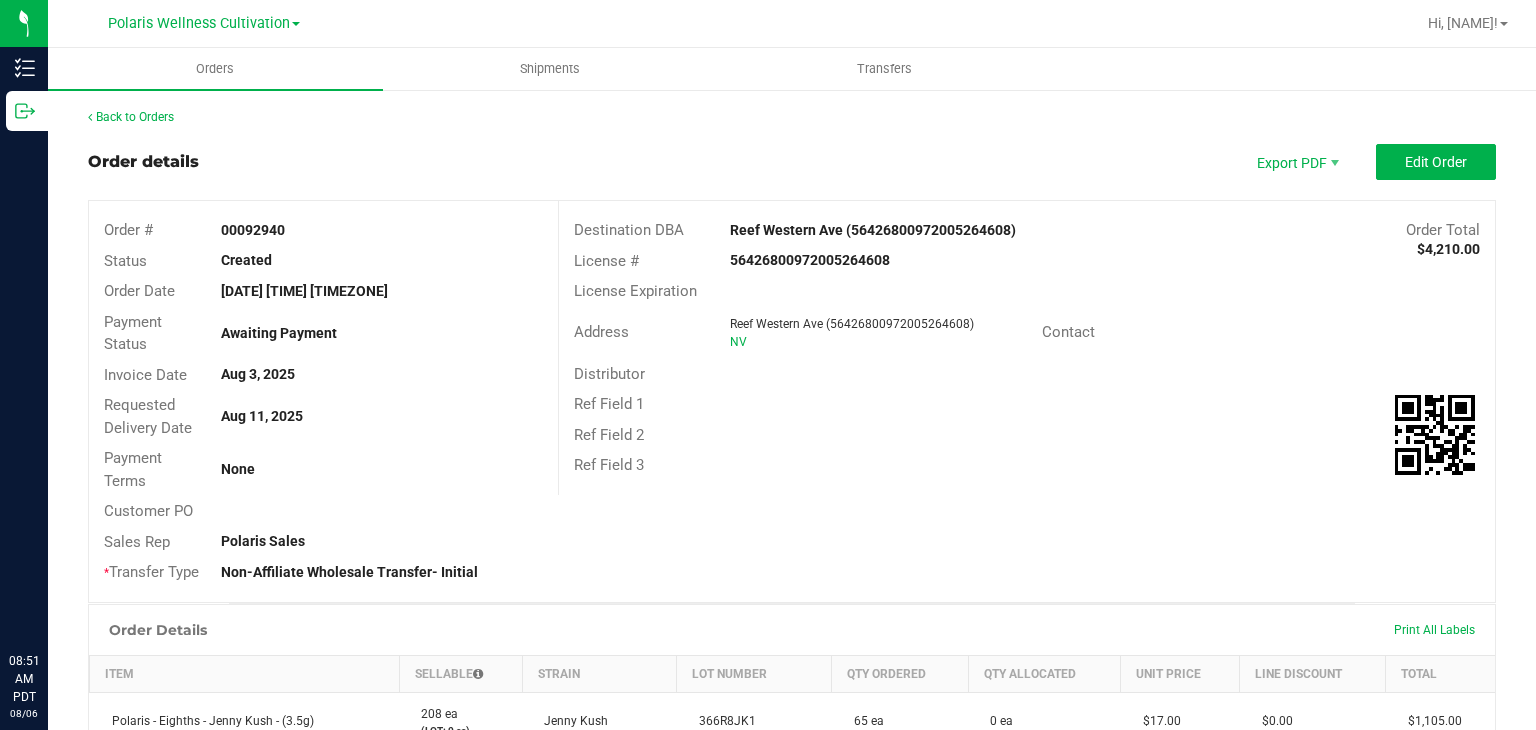 scroll, scrollTop: 0, scrollLeft: 0, axis: both 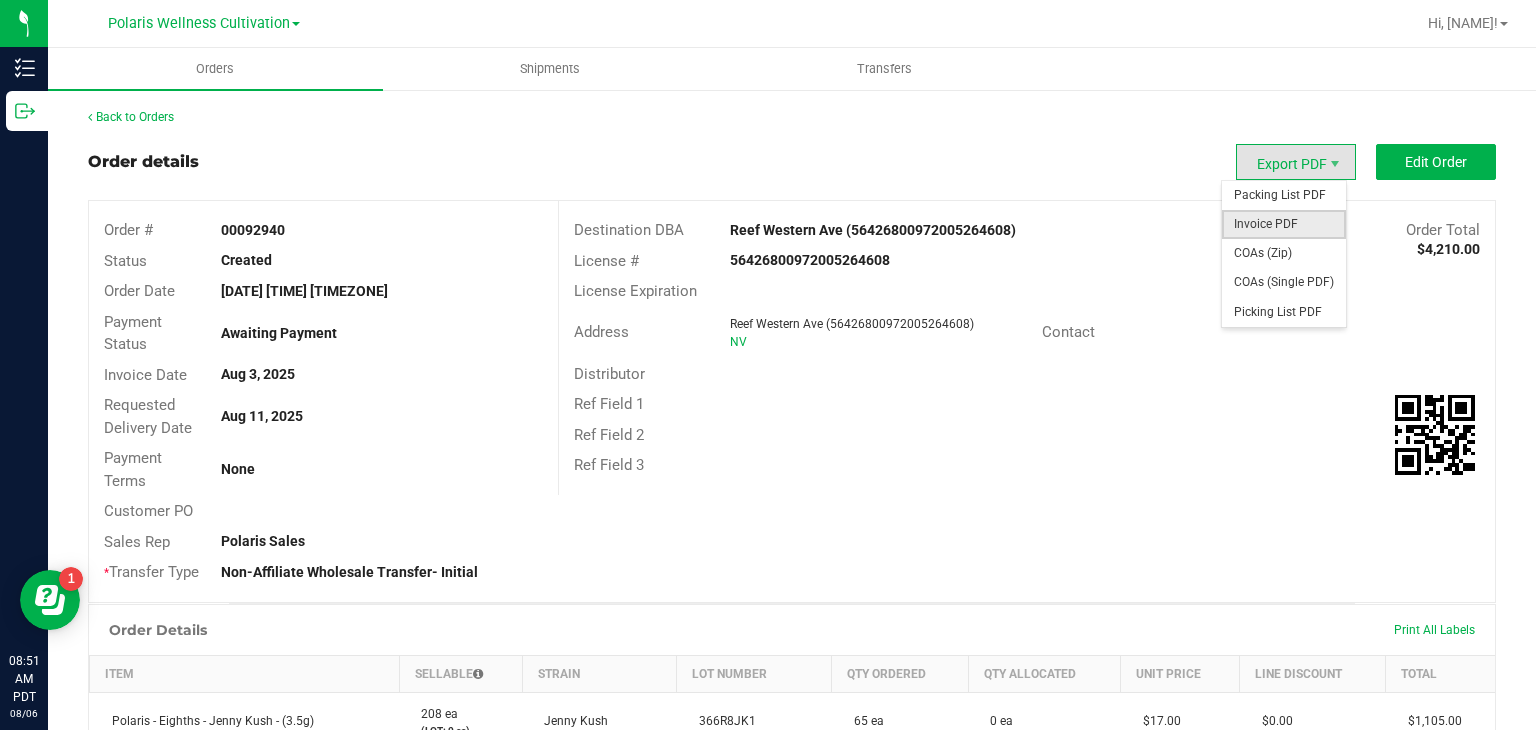 click on "Invoice PDF" at bounding box center [1284, 224] 